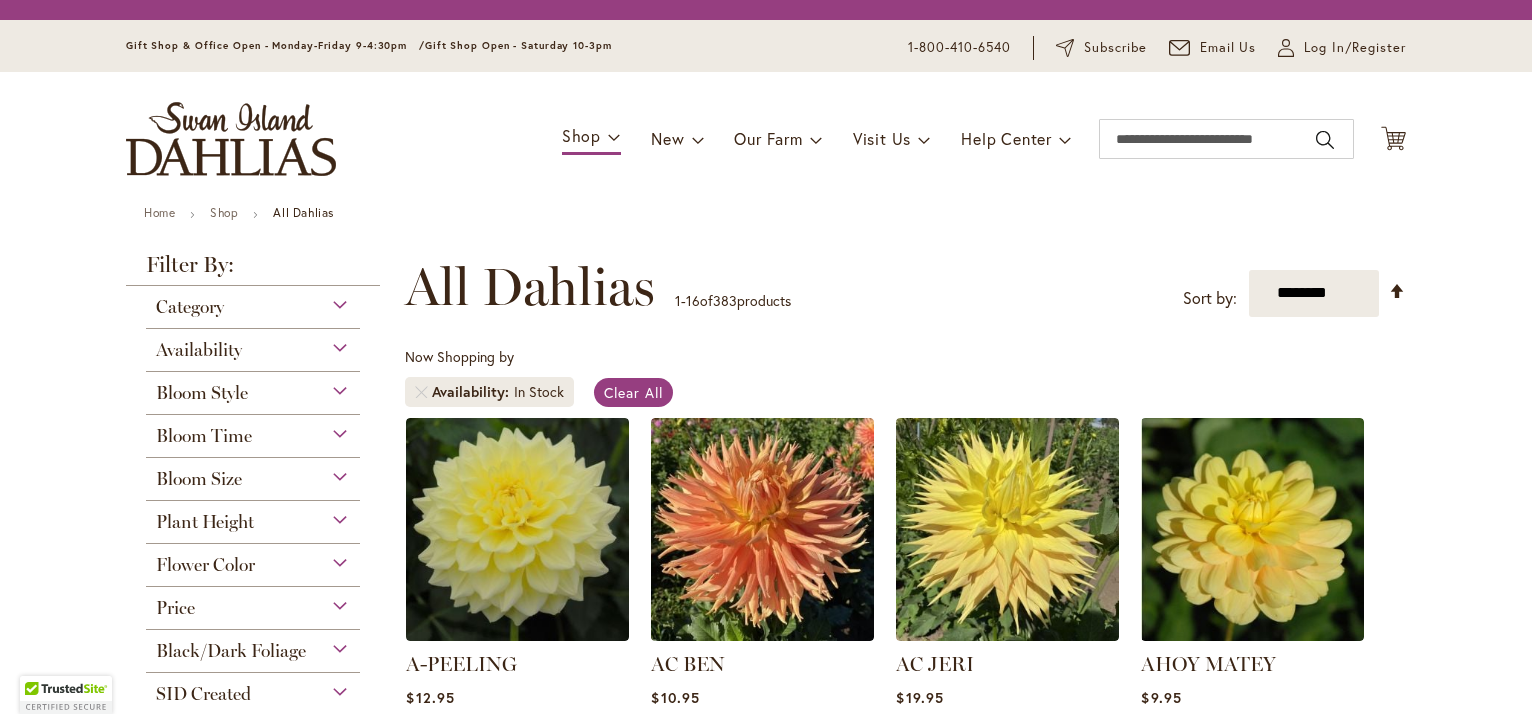 scroll, scrollTop: 0, scrollLeft: 0, axis: both 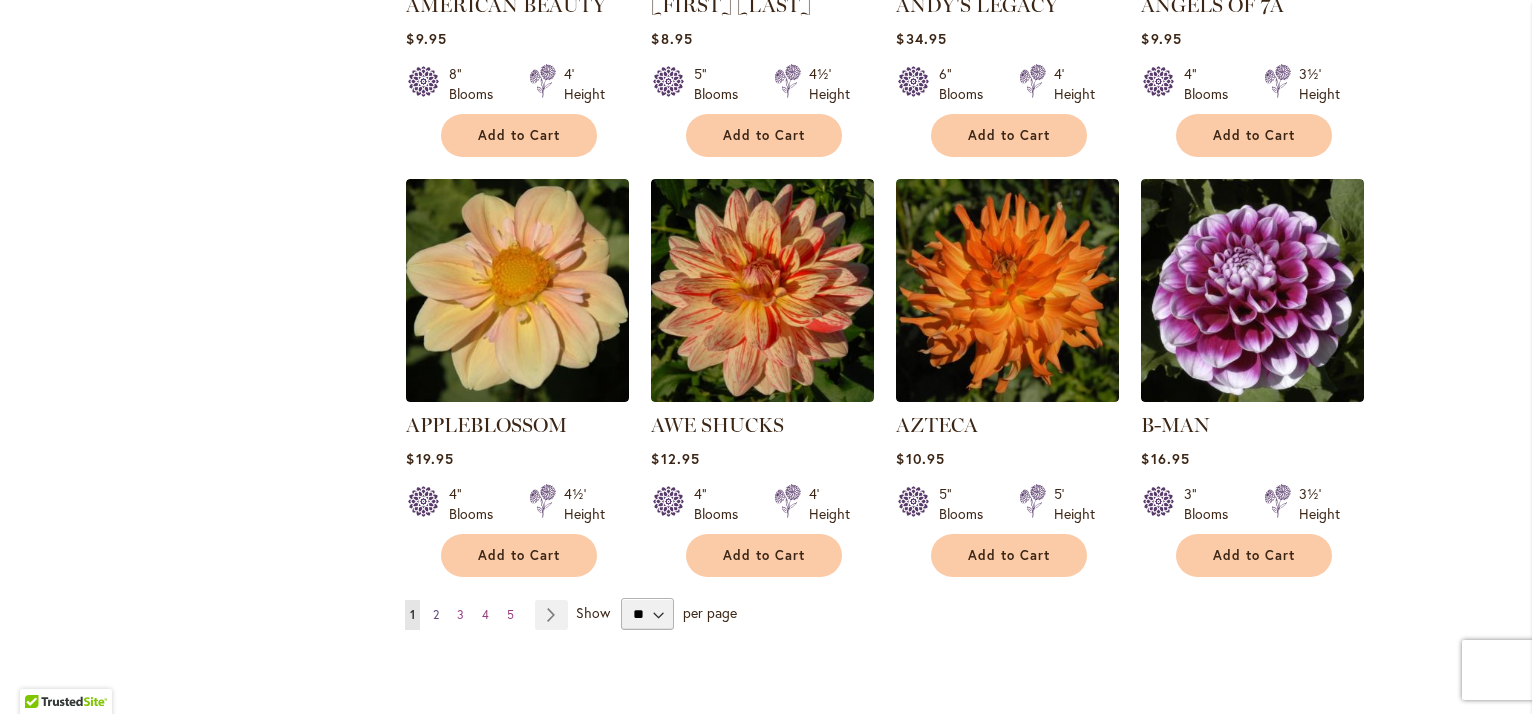 click on "2" at bounding box center (436, 614) 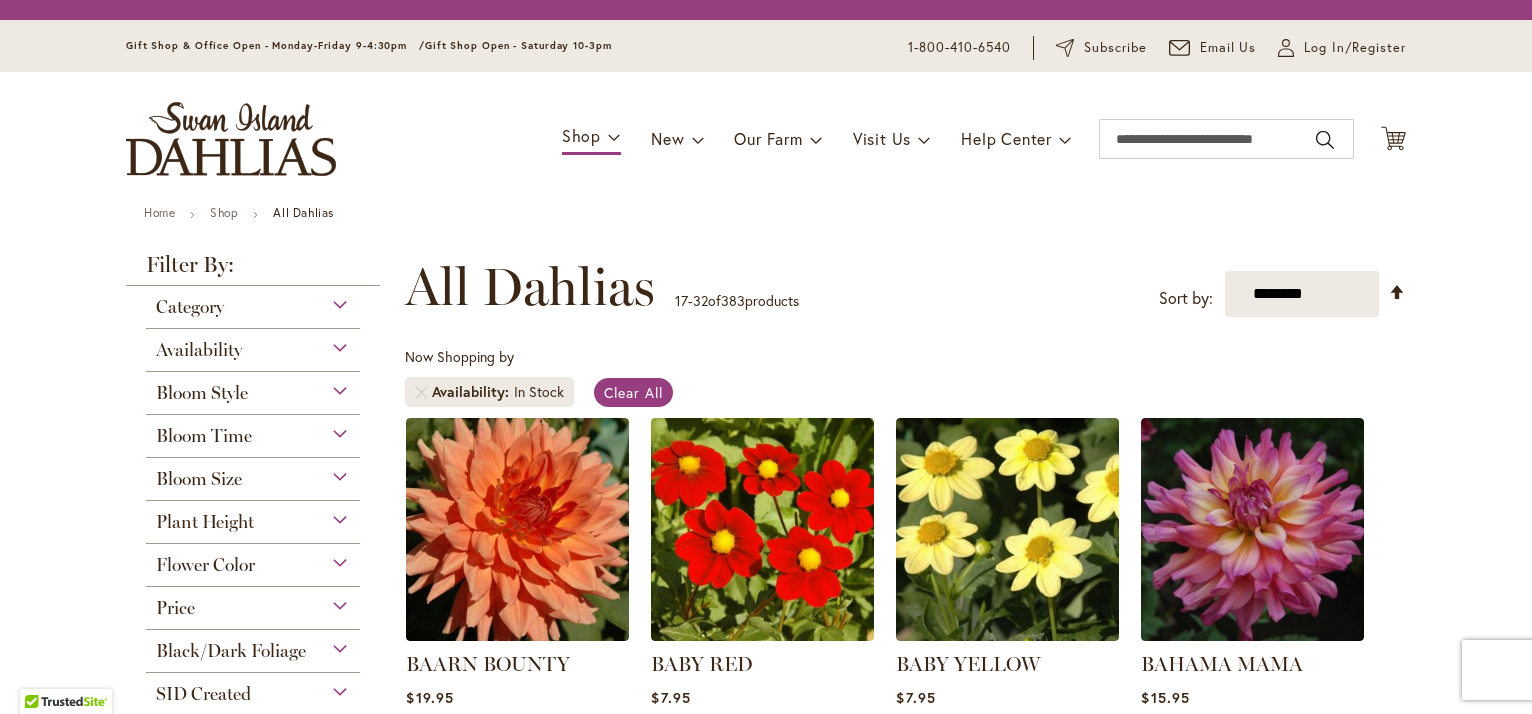 scroll, scrollTop: 0, scrollLeft: 0, axis: both 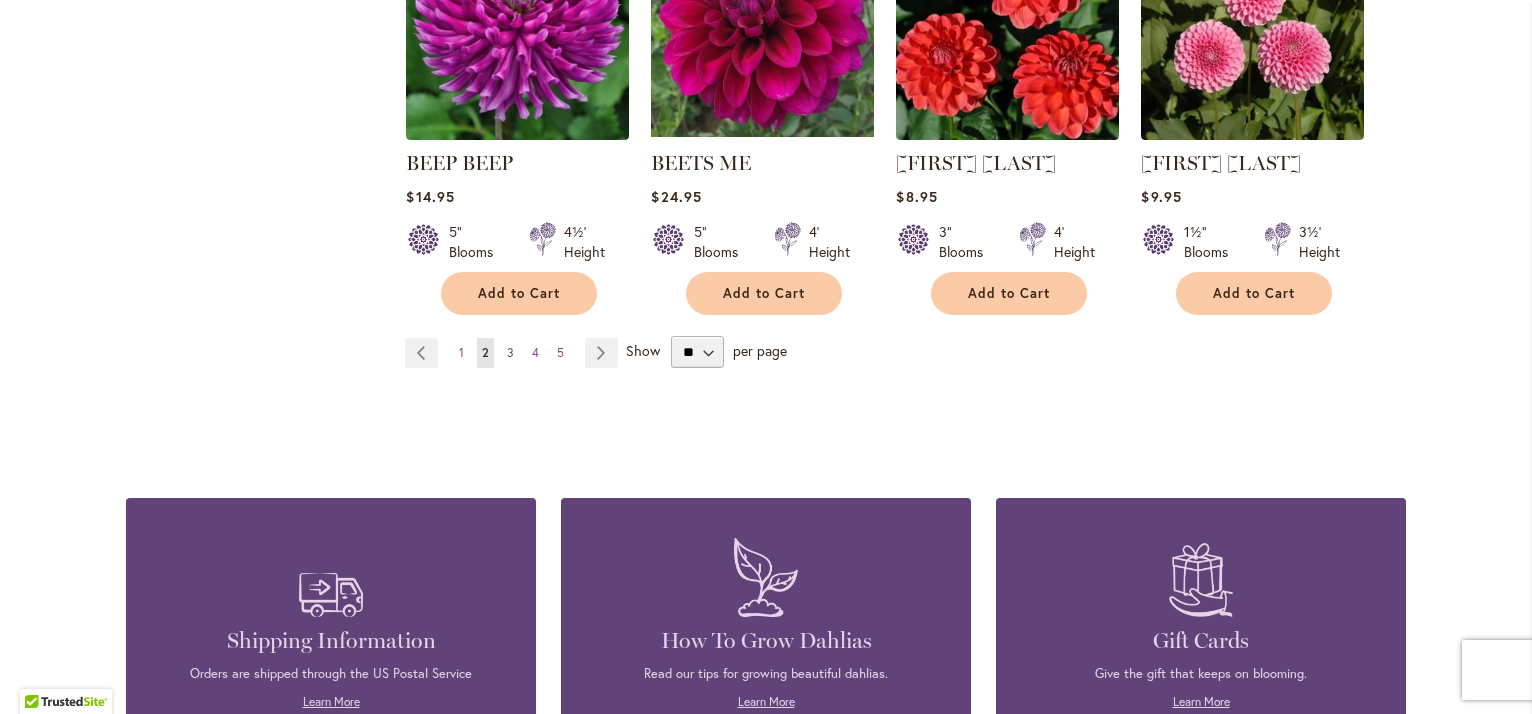click on "3" at bounding box center [510, 352] 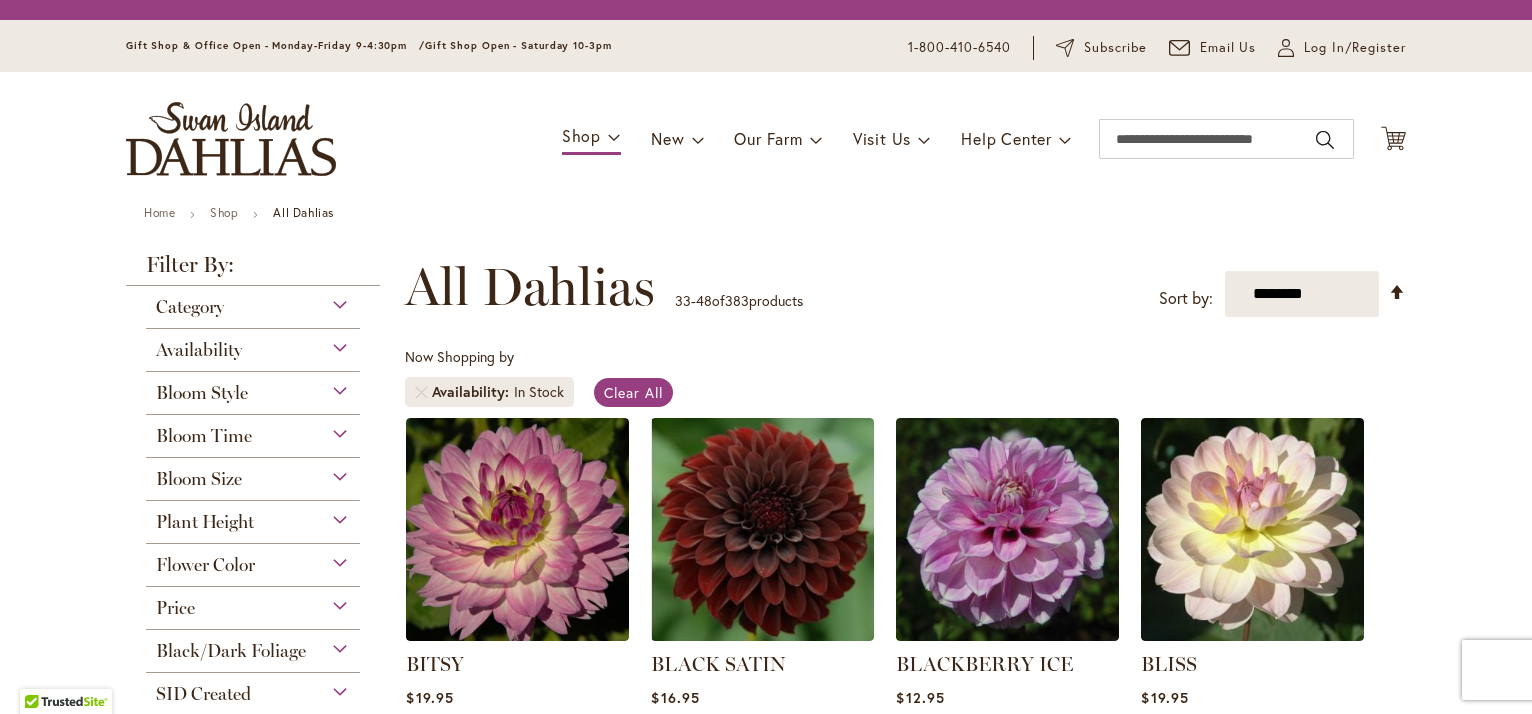 scroll, scrollTop: 0, scrollLeft: 0, axis: both 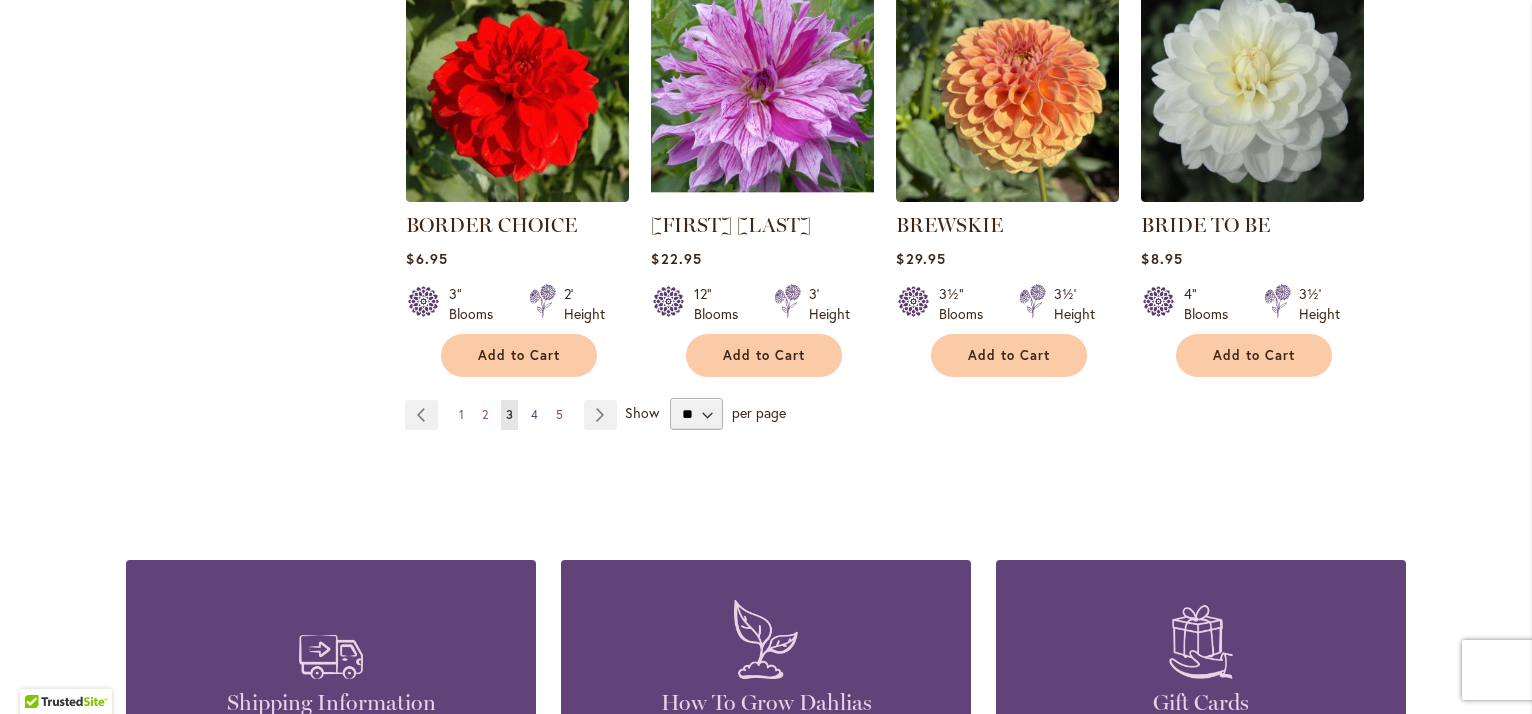 click on "4" at bounding box center [534, 414] 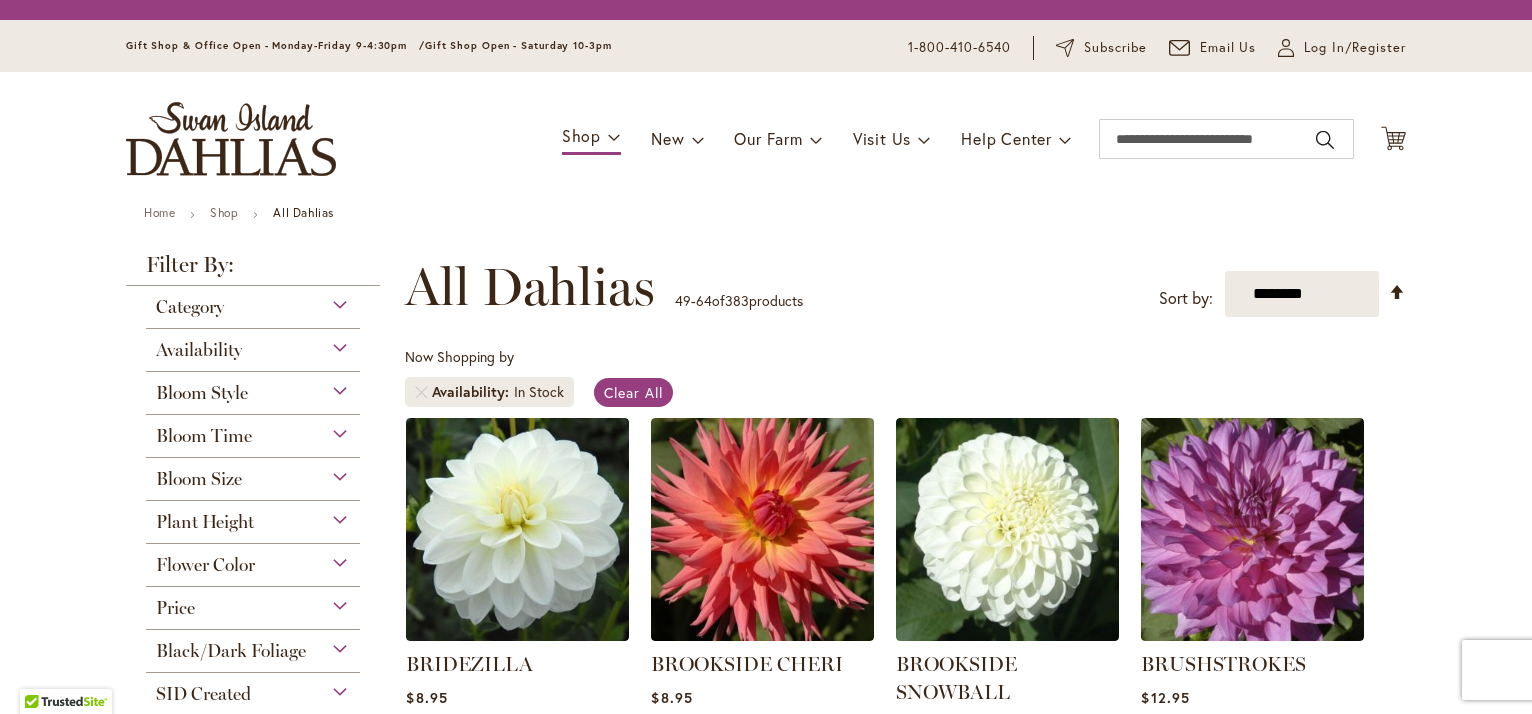 scroll, scrollTop: 0, scrollLeft: 0, axis: both 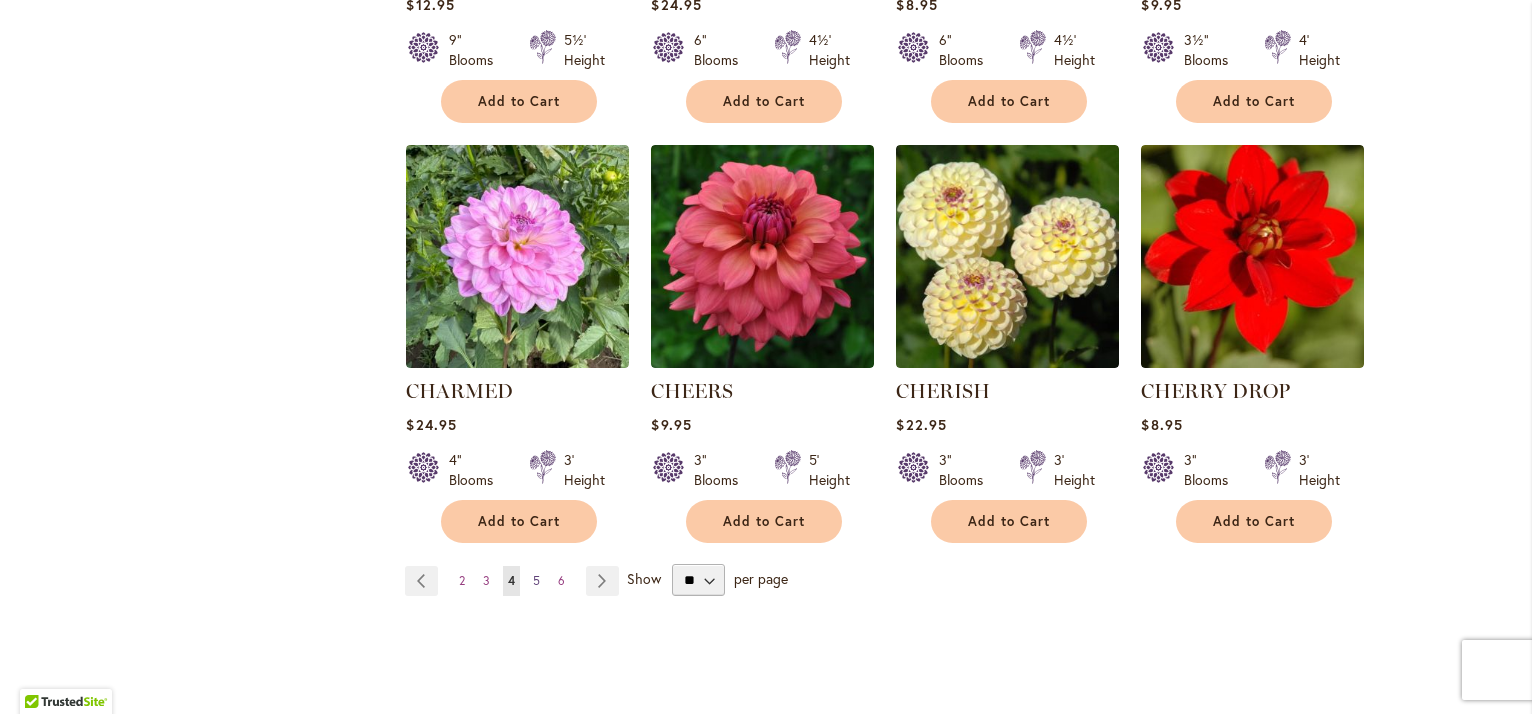 click on "5" at bounding box center [536, 580] 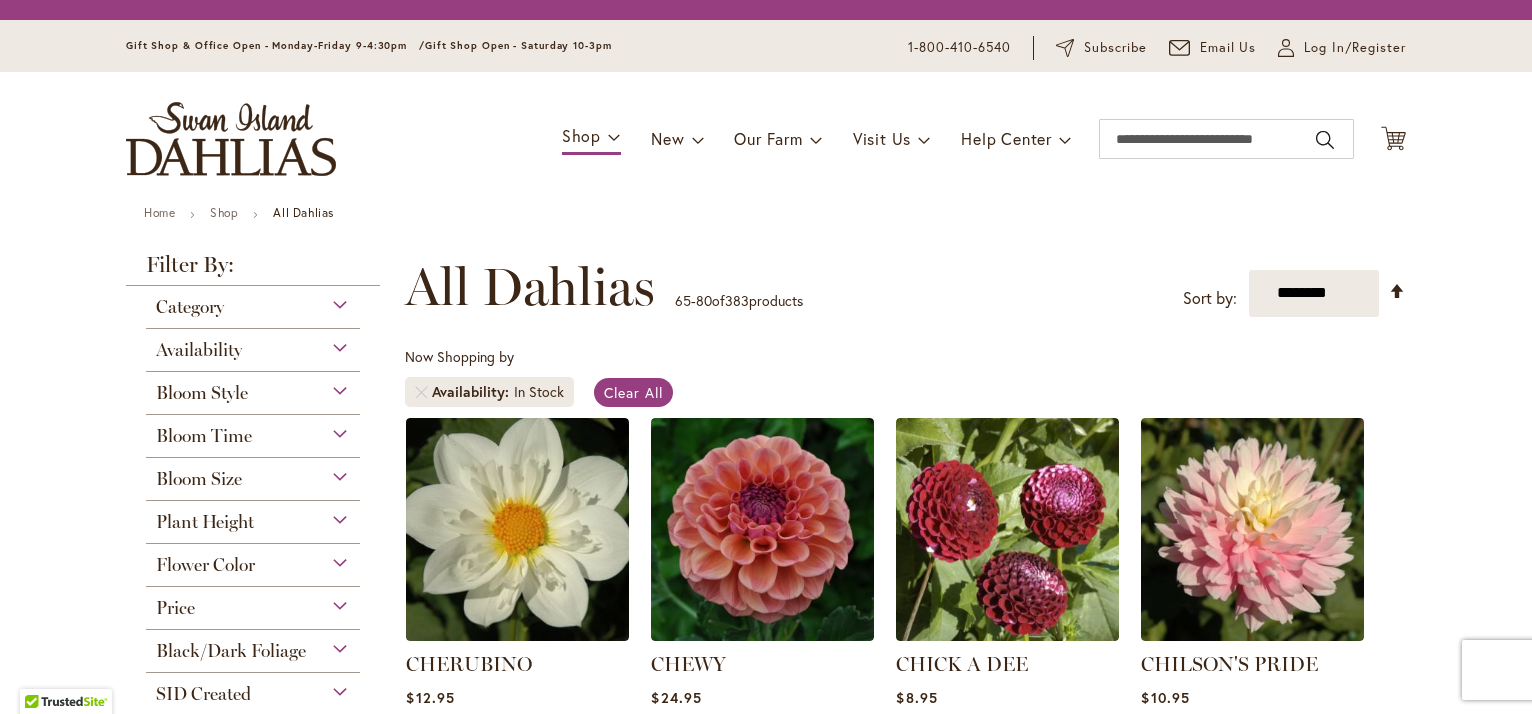 scroll, scrollTop: 0, scrollLeft: 0, axis: both 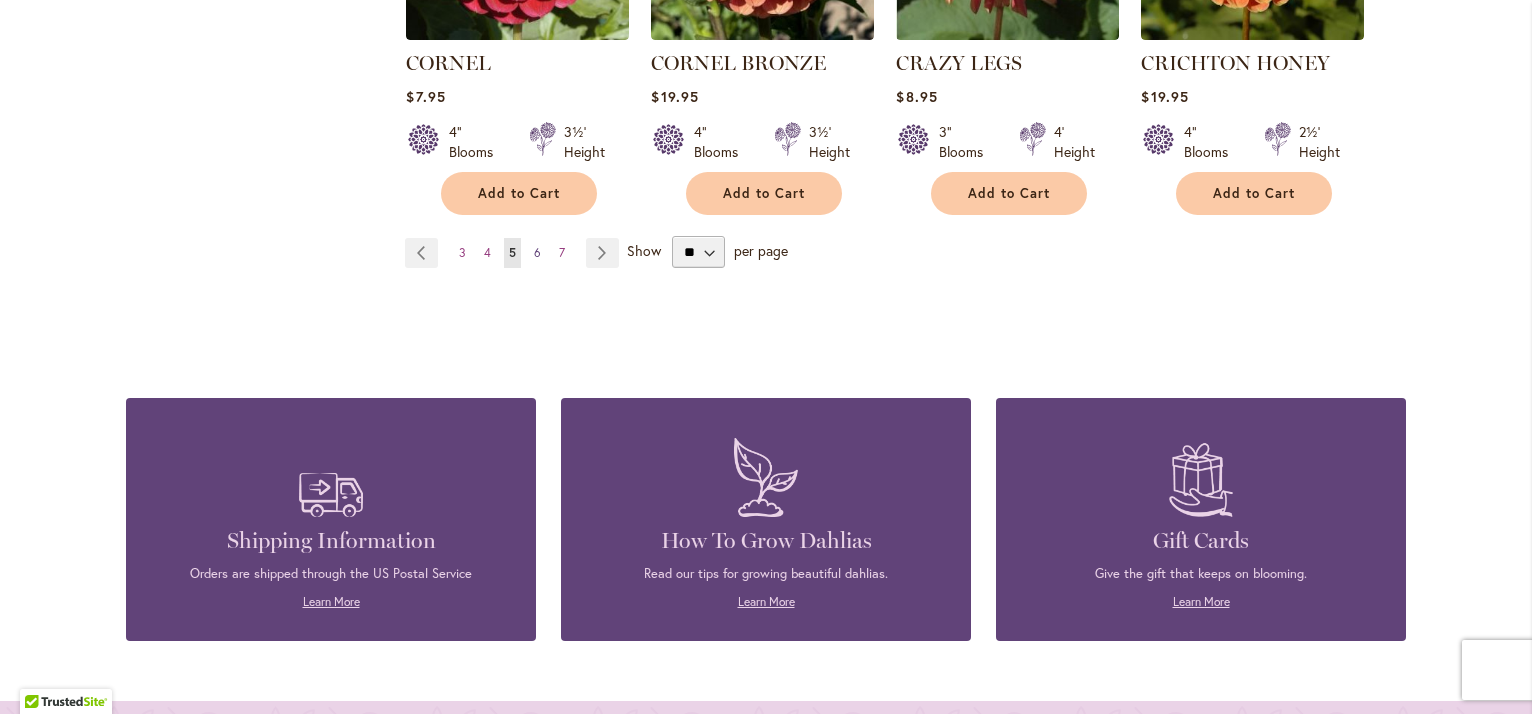 click on "6" at bounding box center [537, 252] 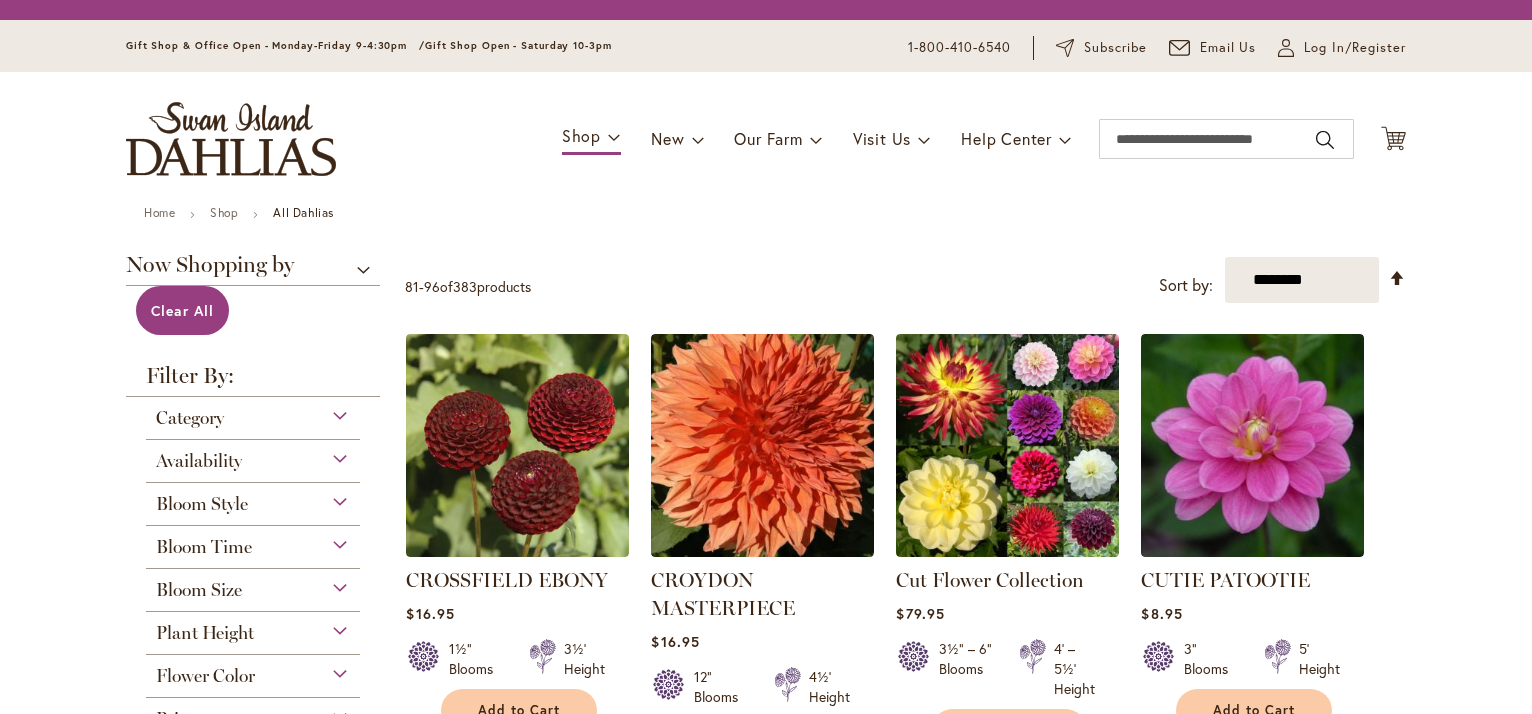 scroll, scrollTop: 0, scrollLeft: 0, axis: both 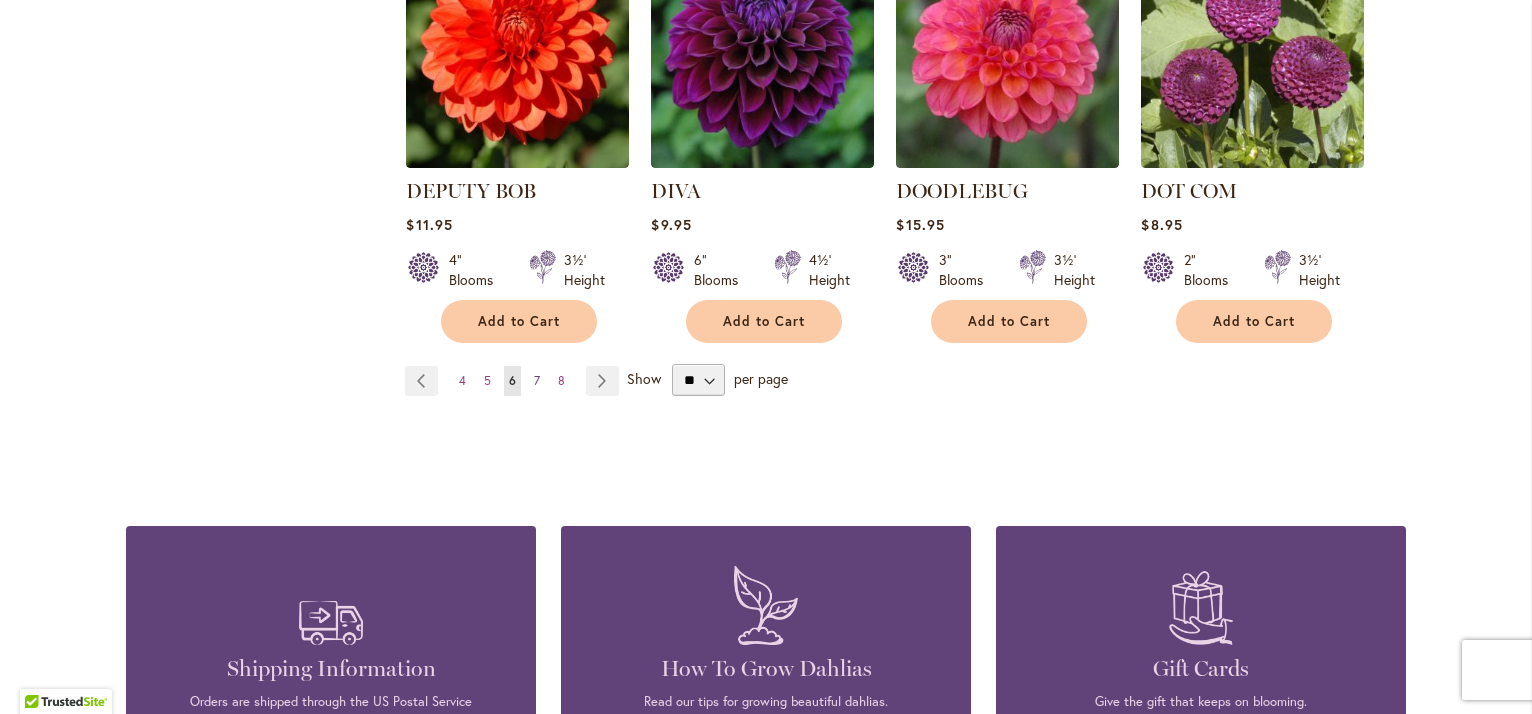 click on "7" at bounding box center (537, 380) 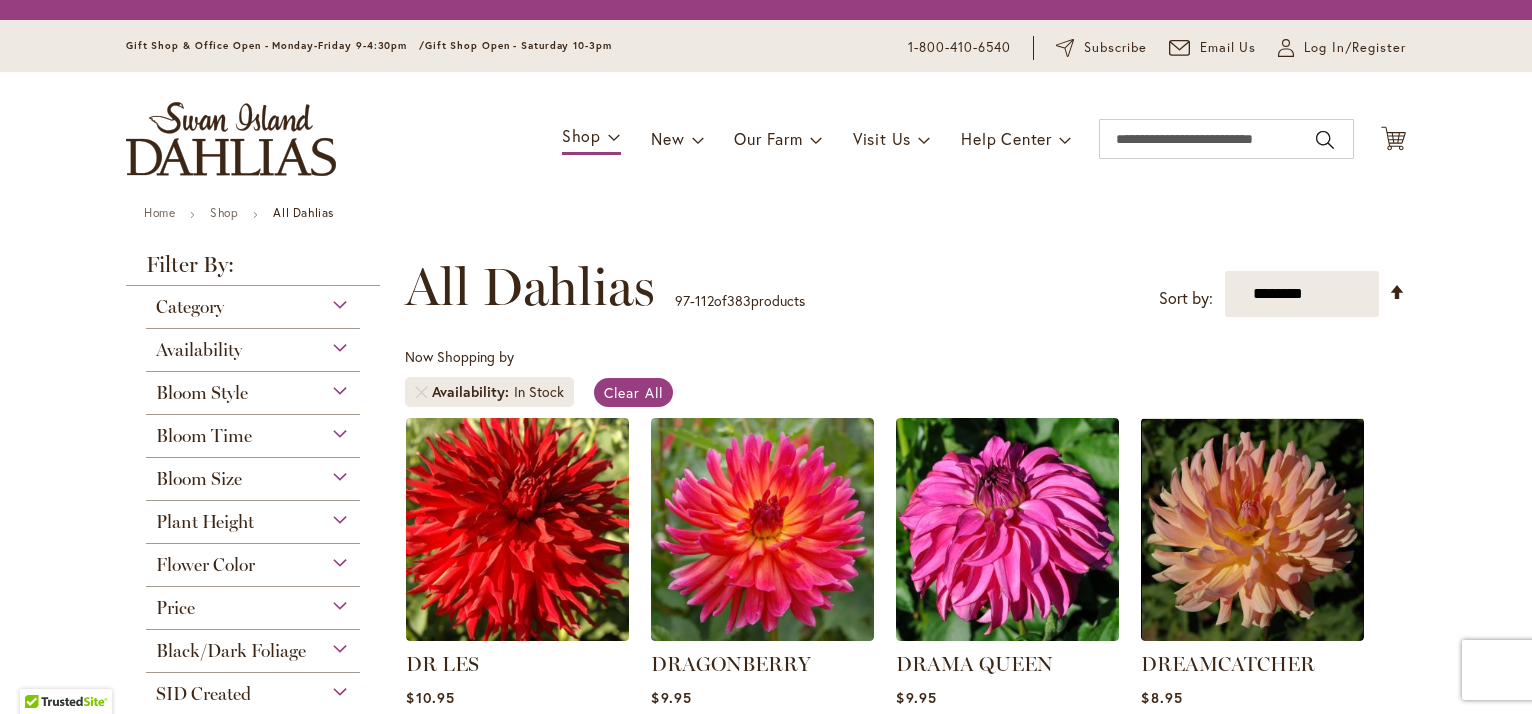 scroll, scrollTop: 0, scrollLeft: 0, axis: both 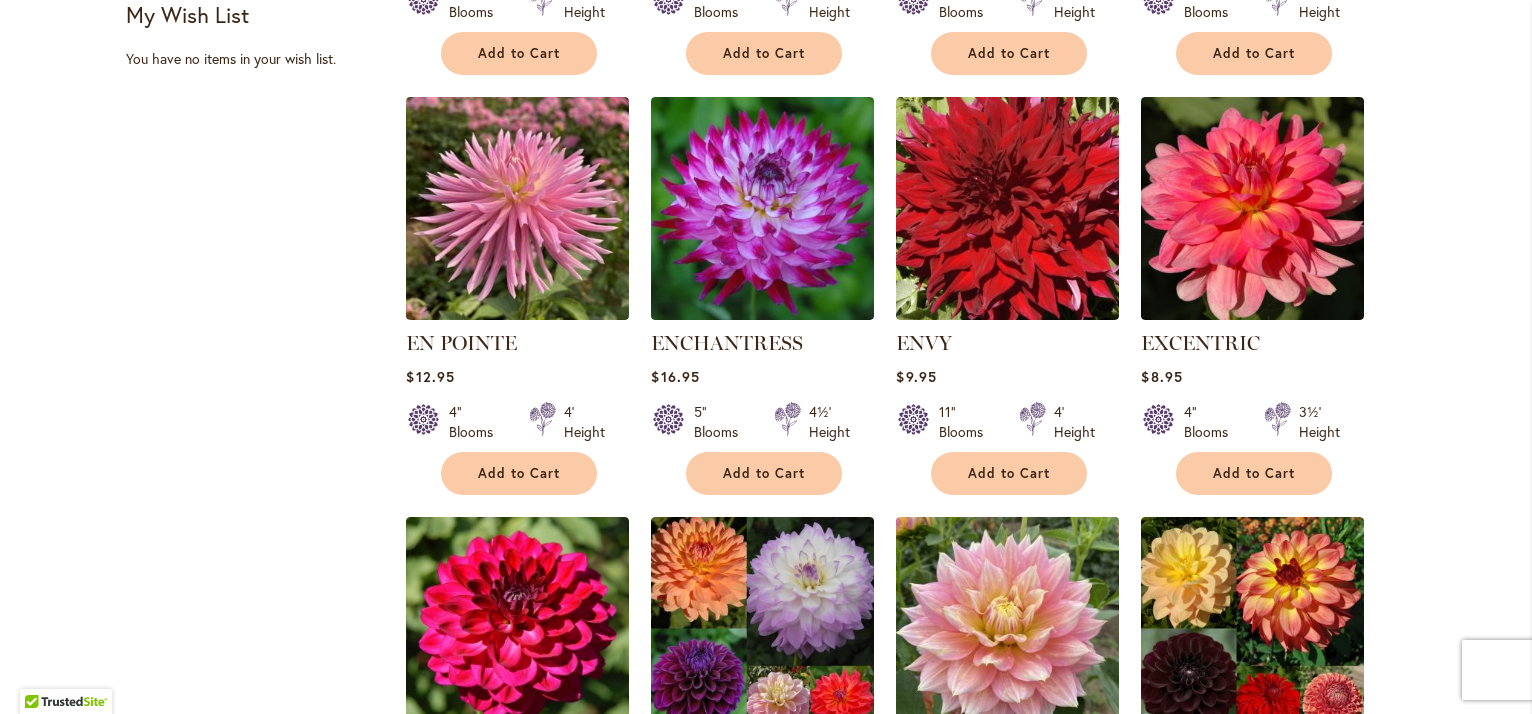 click at bounding box center [1008, 628] 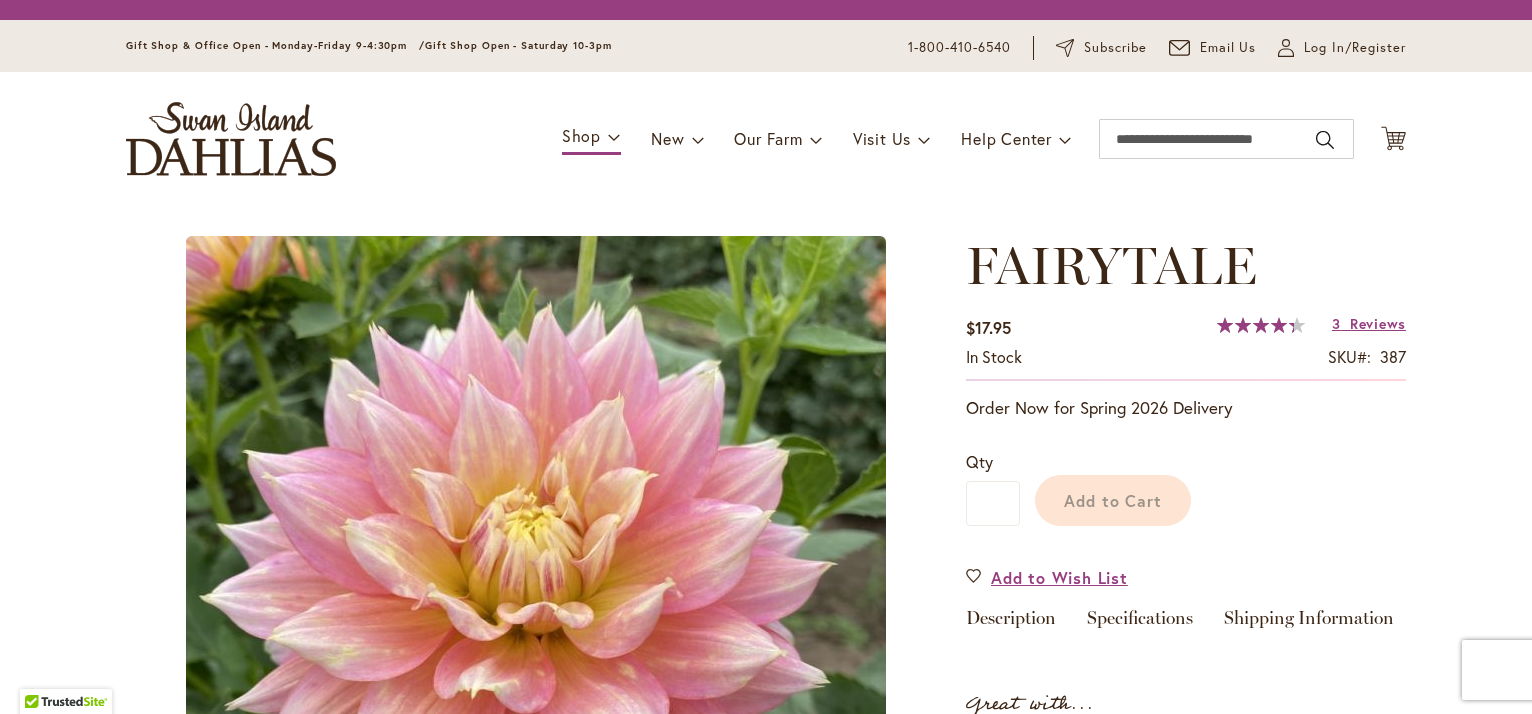 scroll, scrollTop: 0, scrollLeft: 0, axis: both 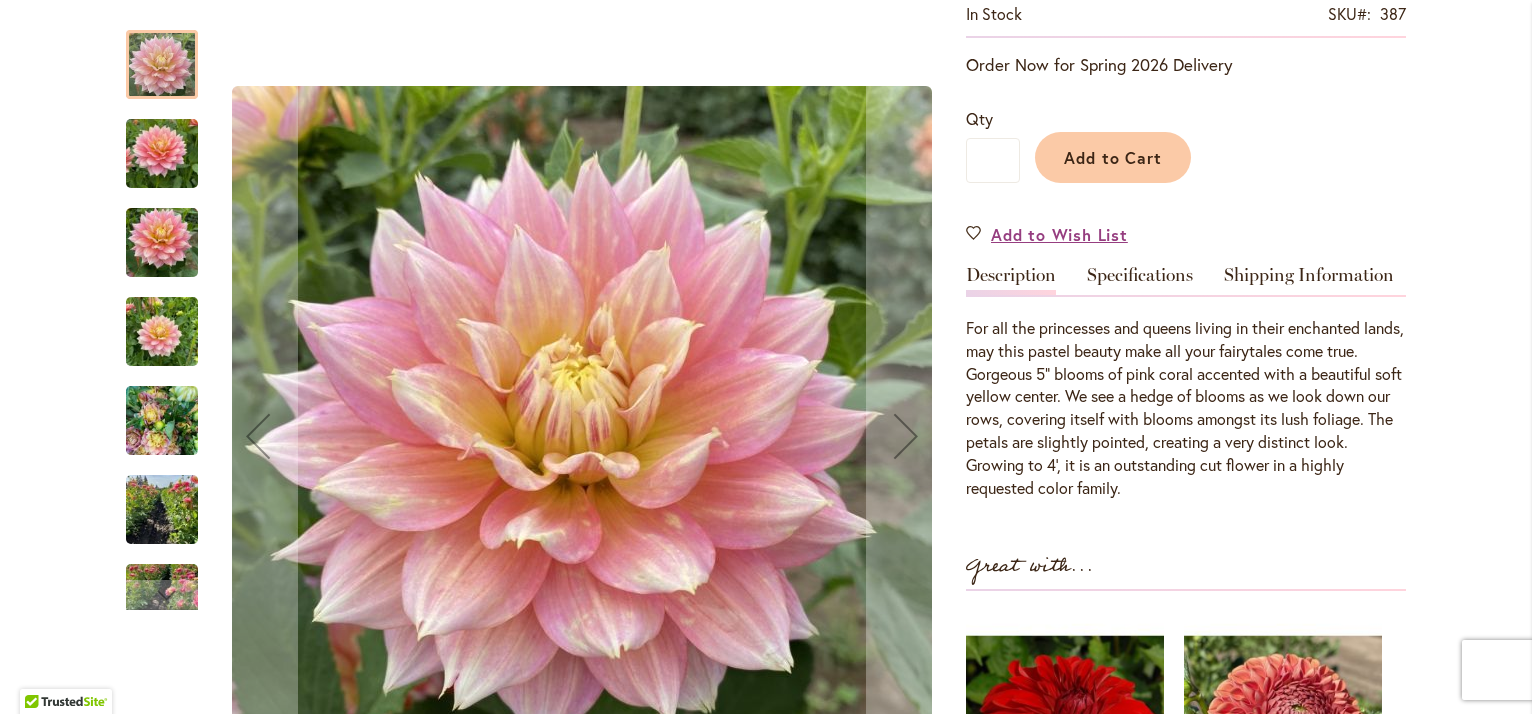 click at bounding box center (162, 421) 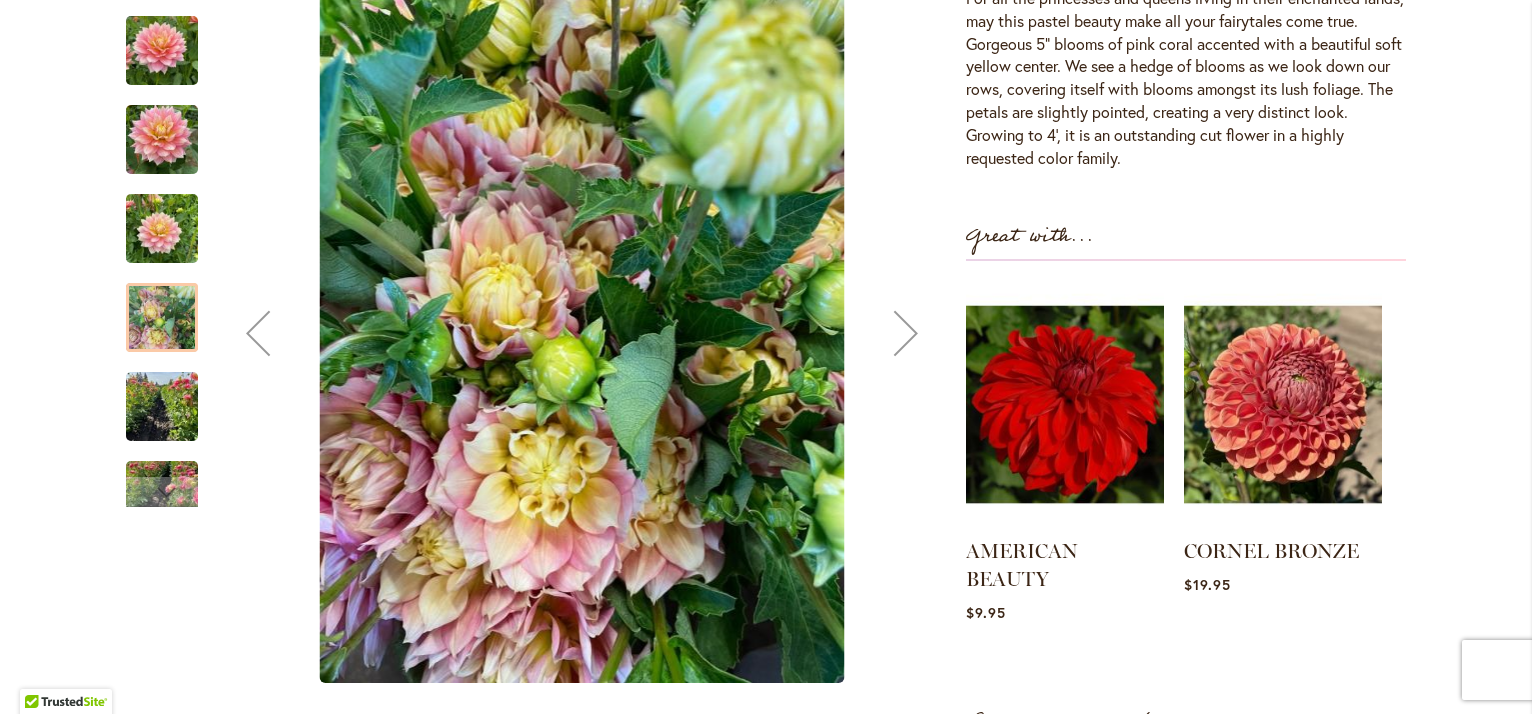 scroll, scrollTop: 700, scrollLeft: 0, axis: vertical 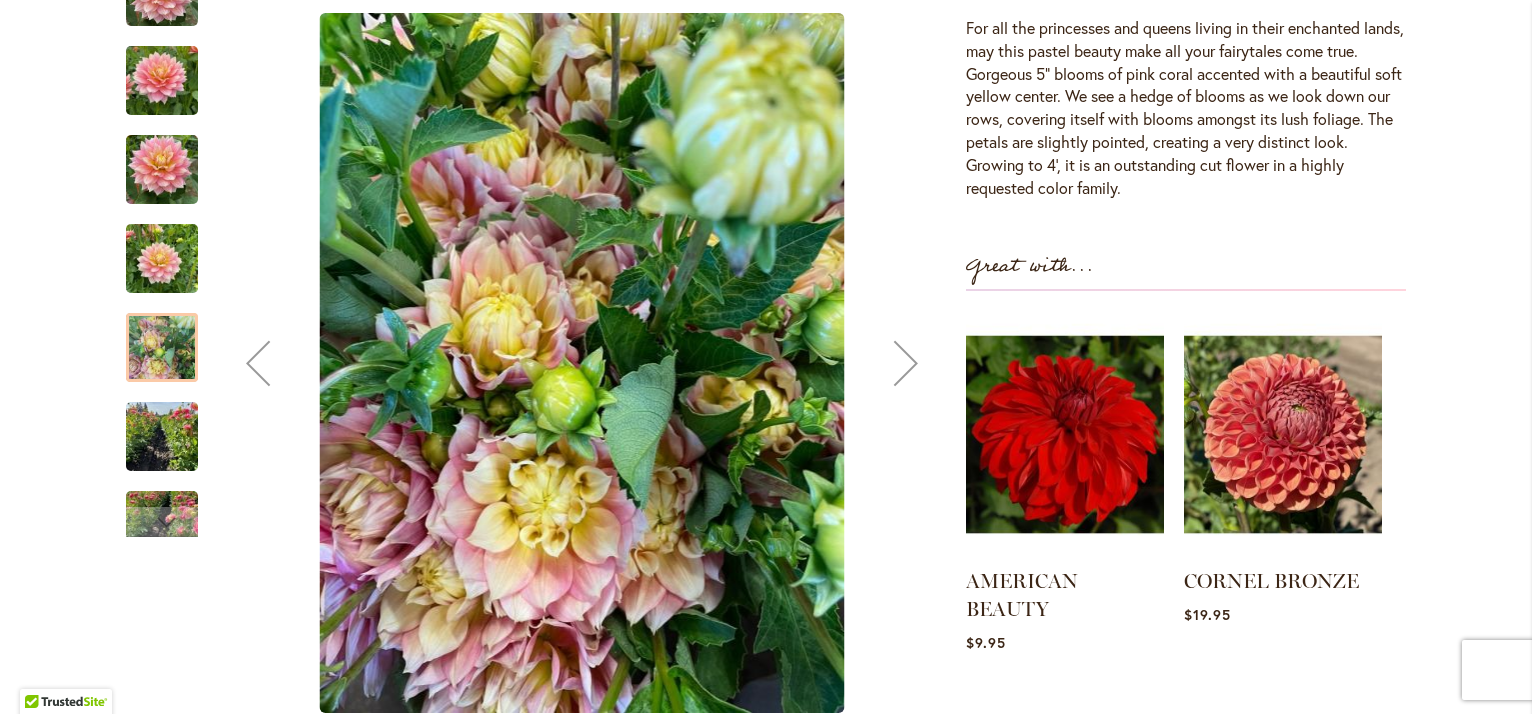 click at bounding box center (162, 437) 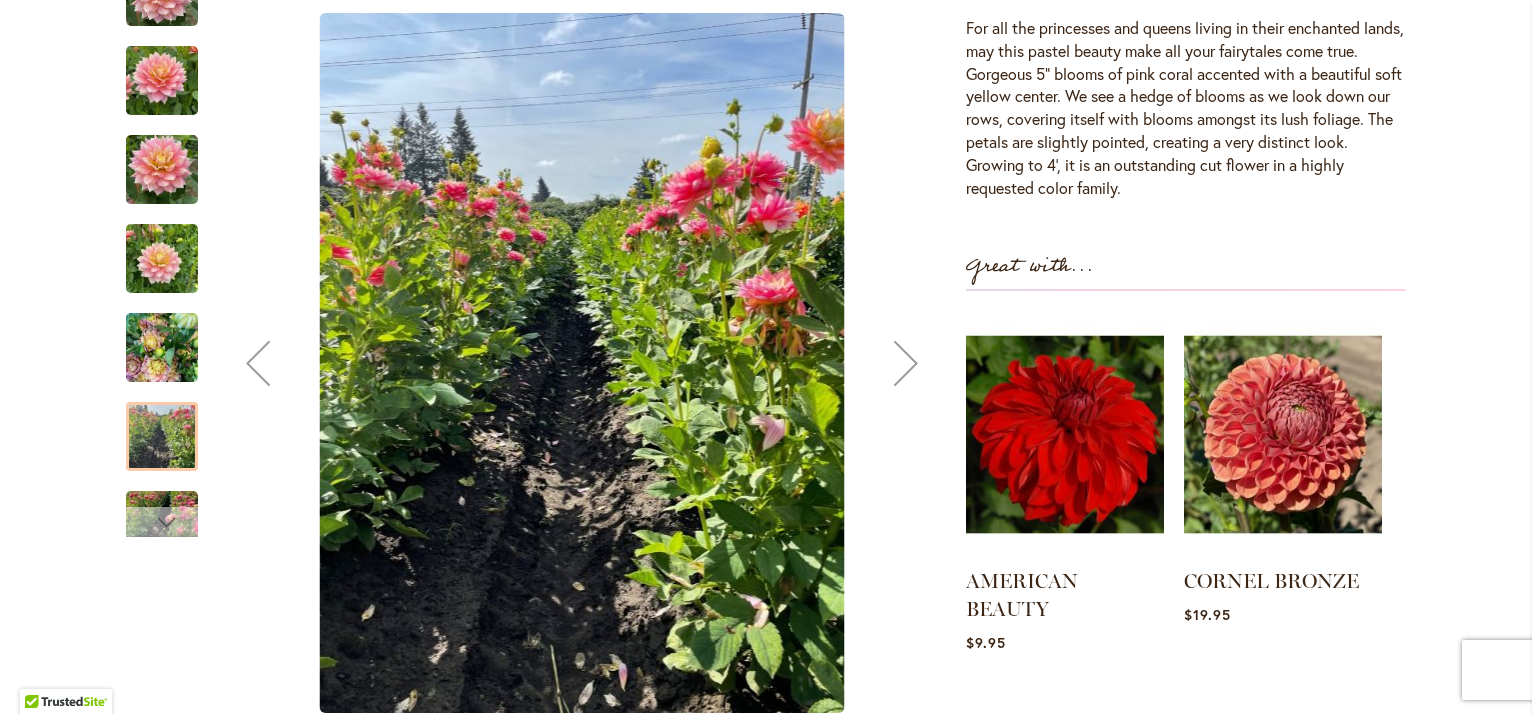 click at bounding box center [162, 522] 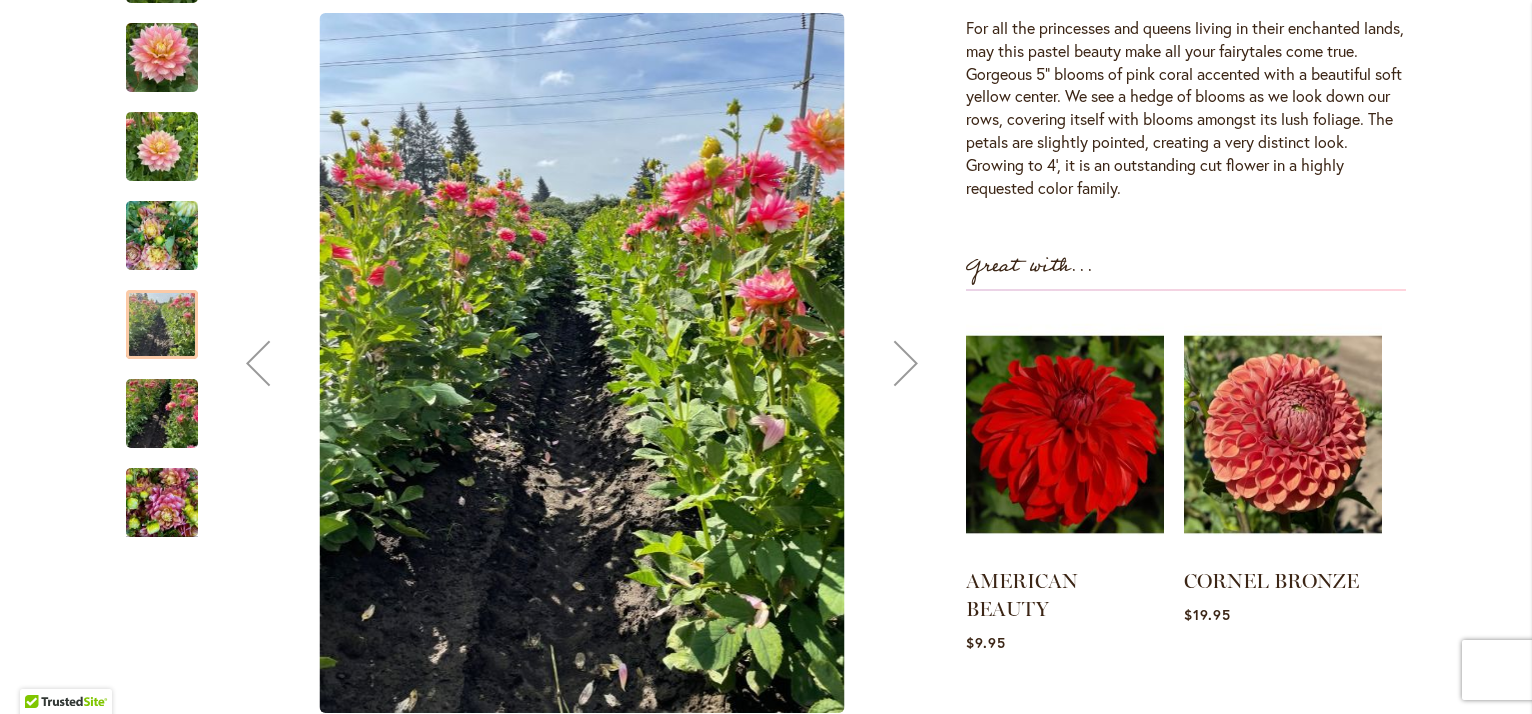 click at bounding box center [162, 414] 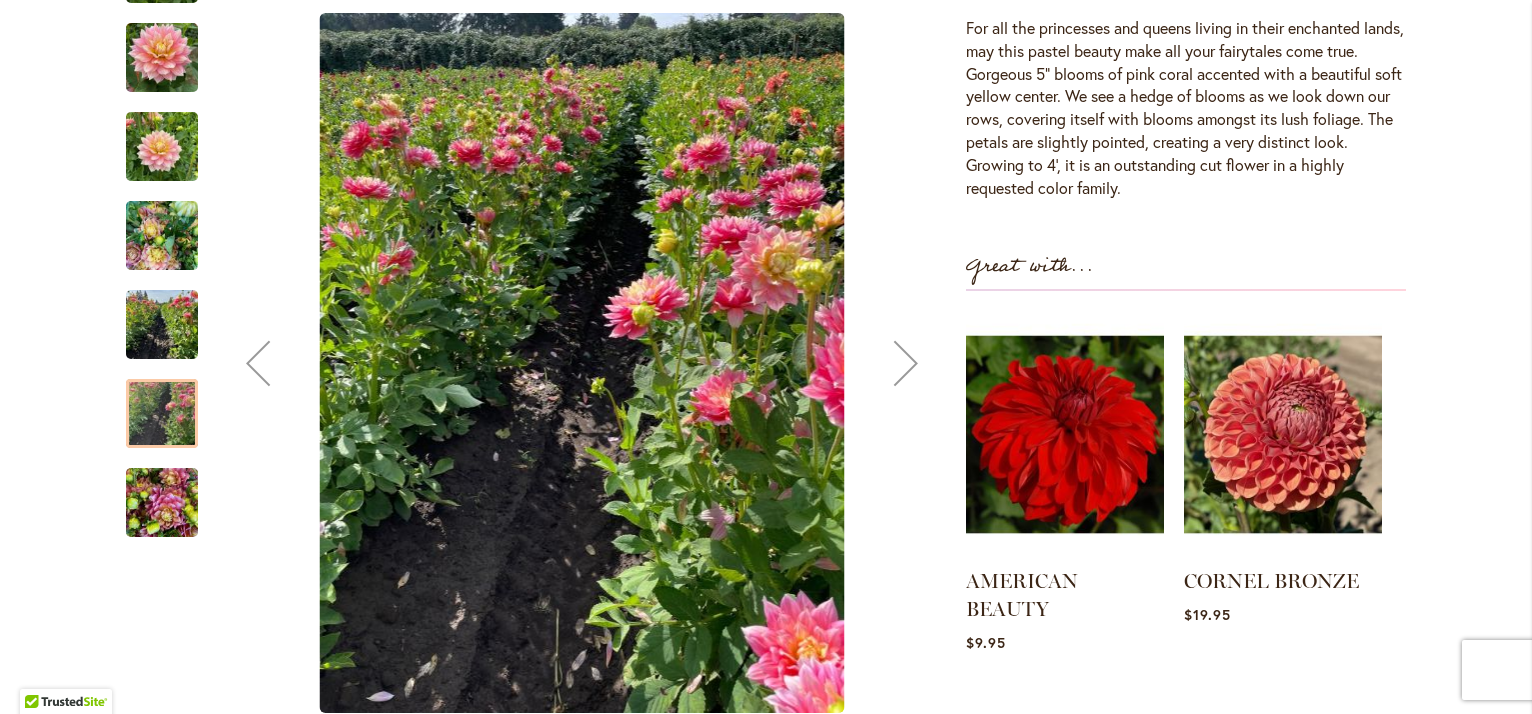 click at bounding box center [162, 503] 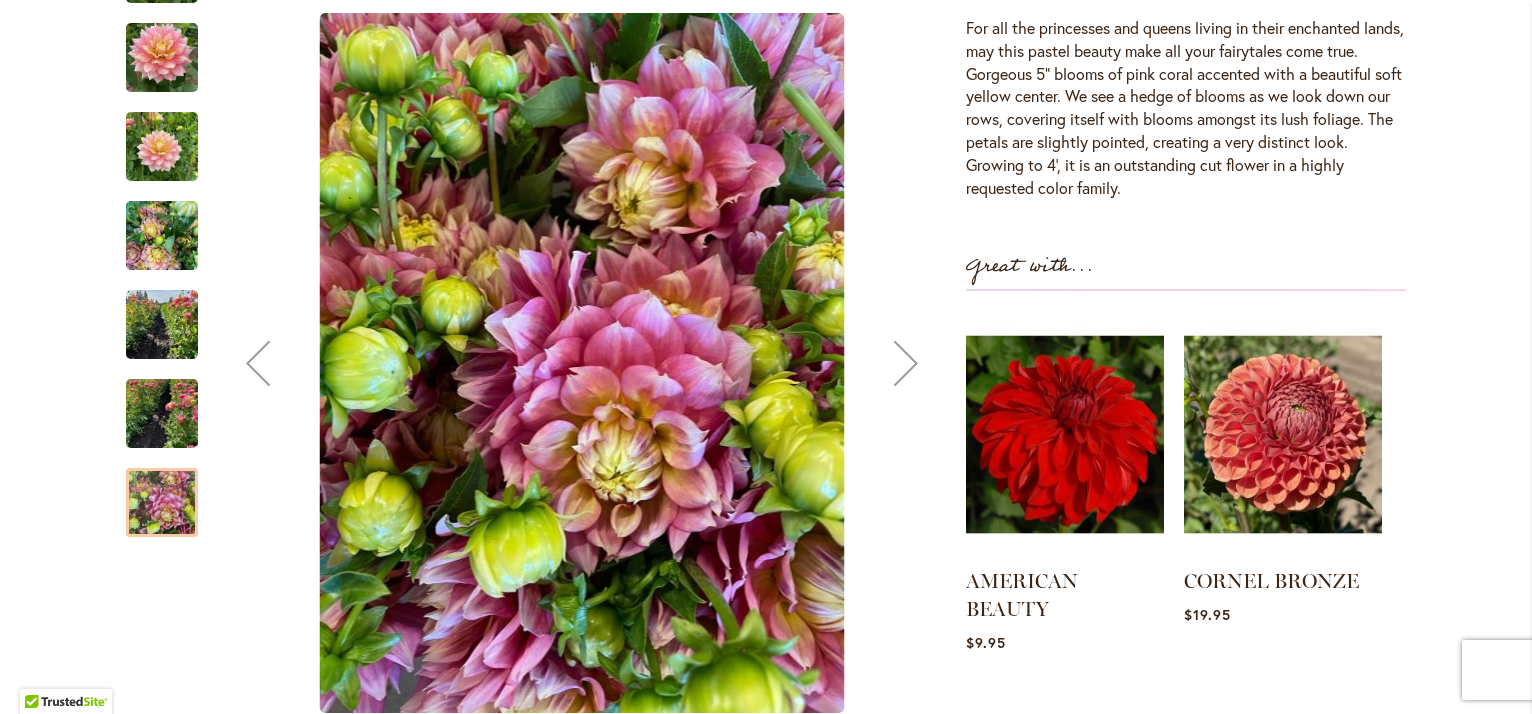 click at bounding box center [162, 58] 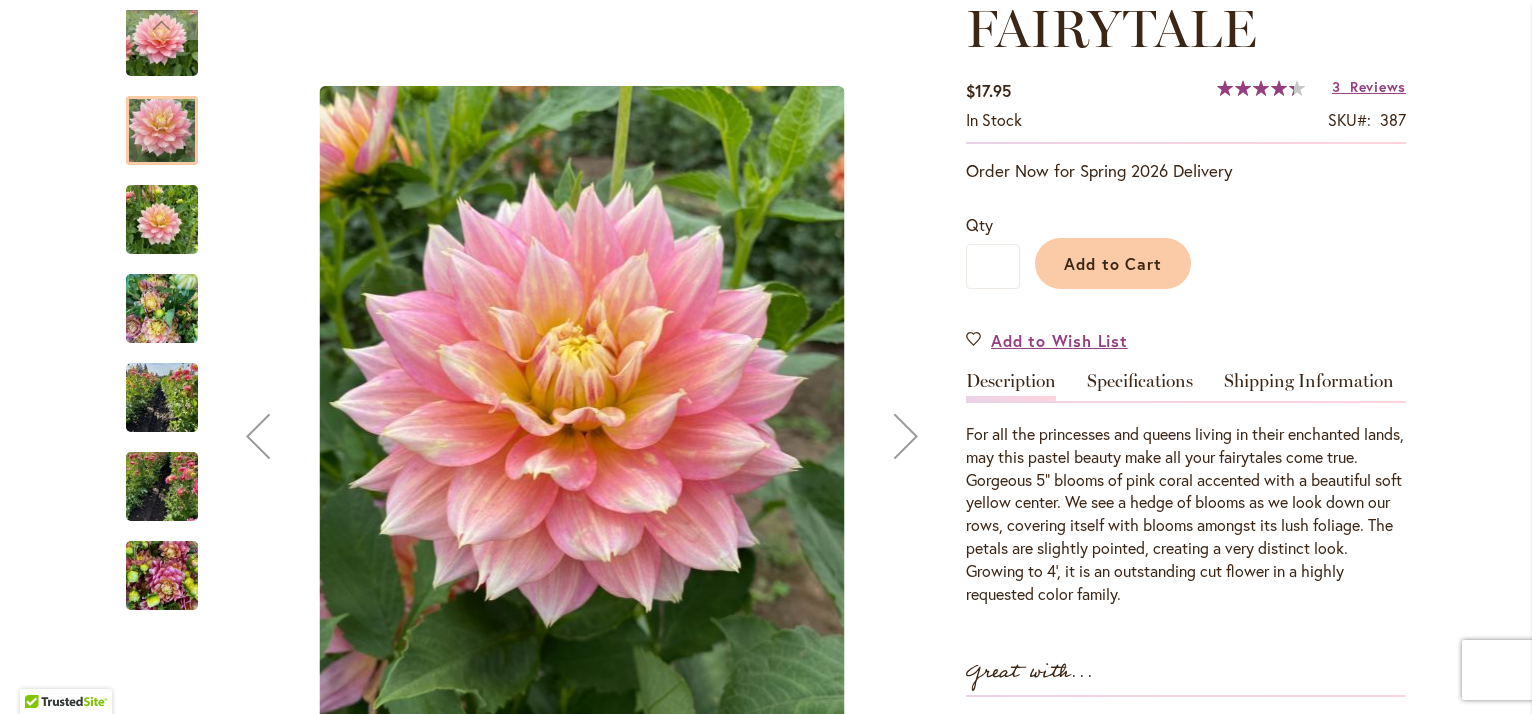 scroll, scrollTop: 100, scrollLeft: 0, axis: vertical 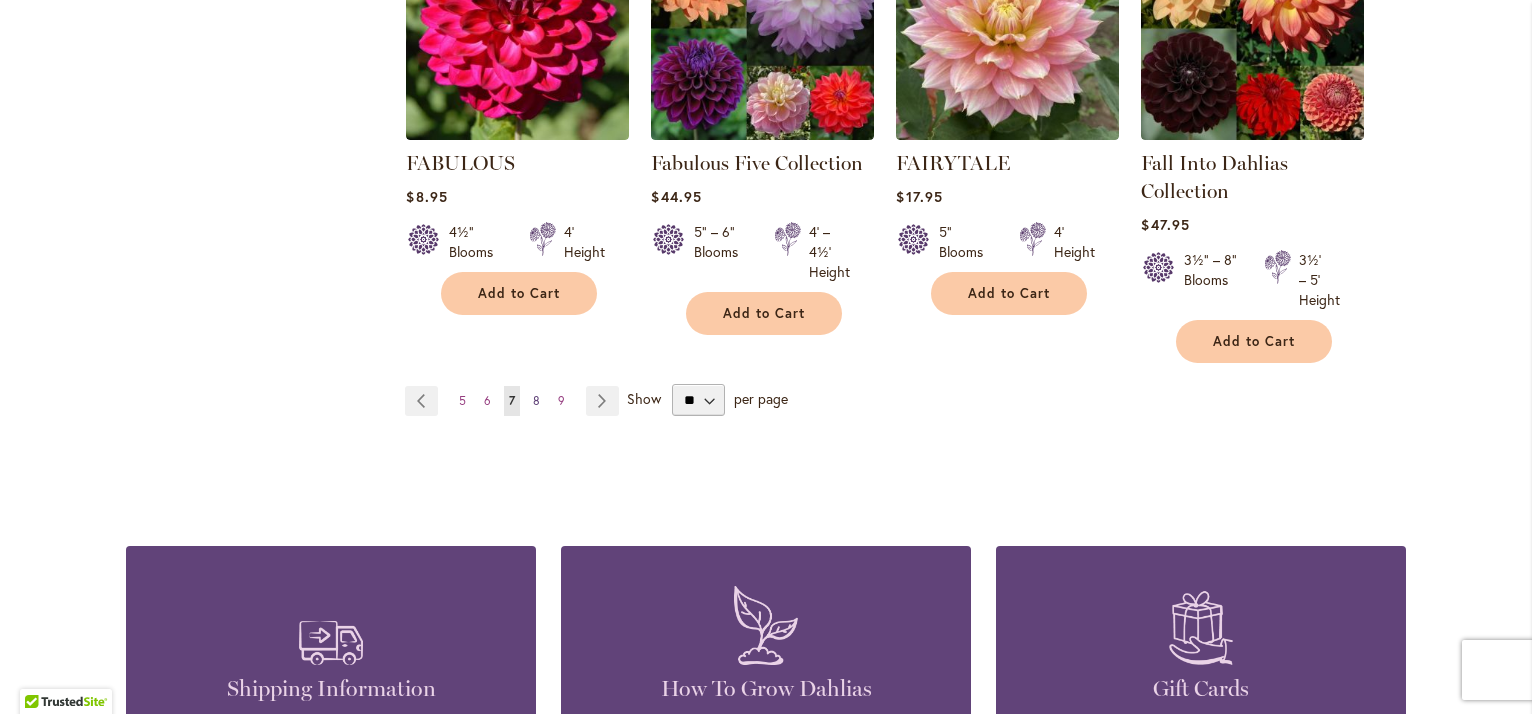 click on "Page
8" at bounding box center [536, 401] 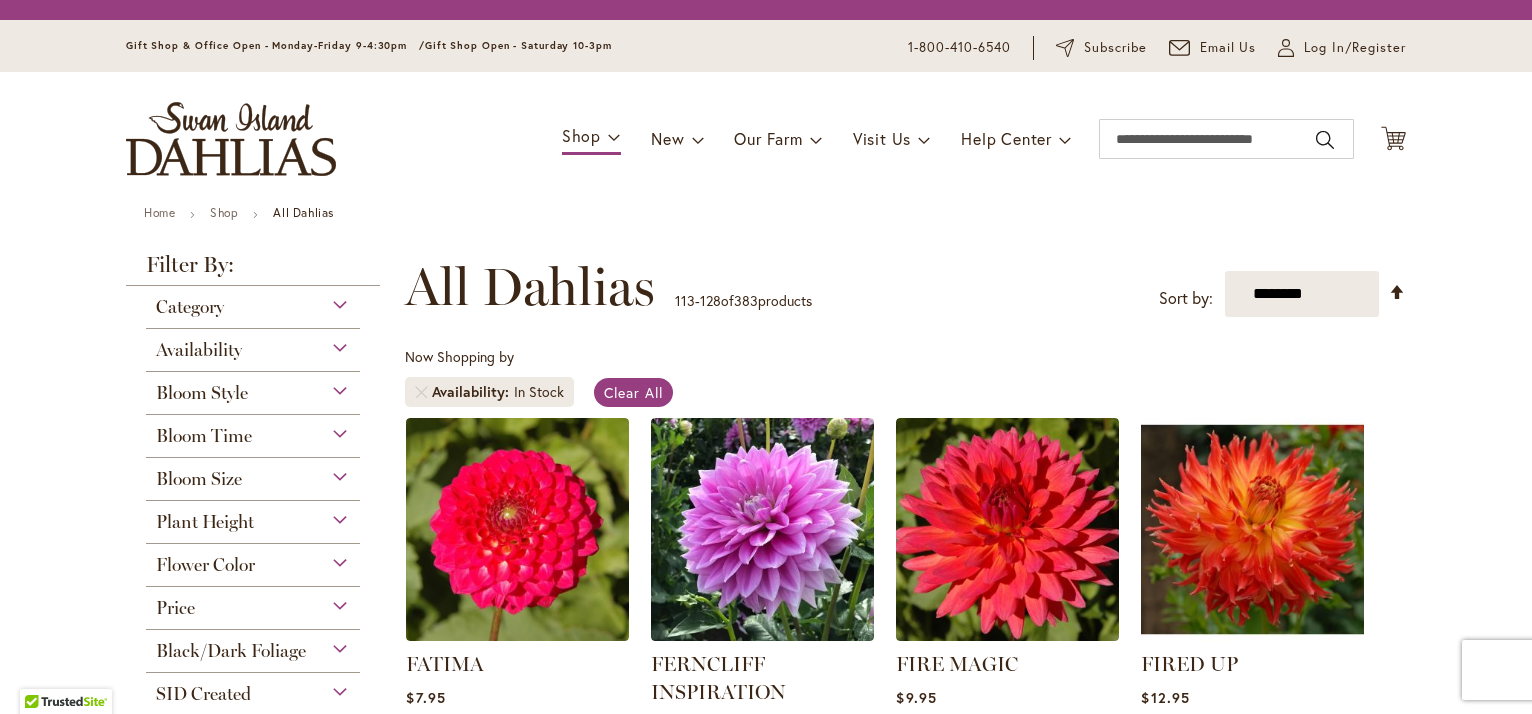 scroll, scrollTop: 0, scrollLeft: 0, axis: both 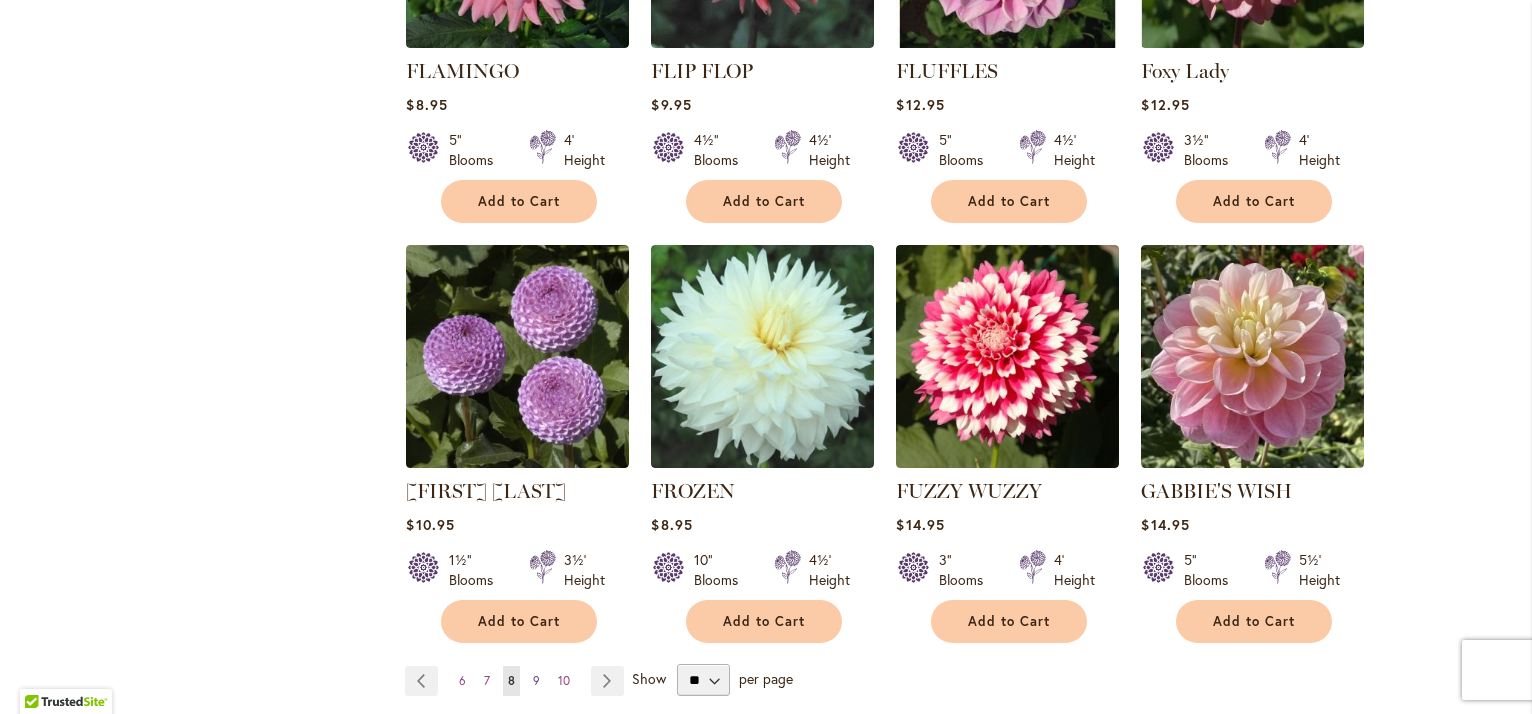 click on "9" at bounding box center (536, 680) 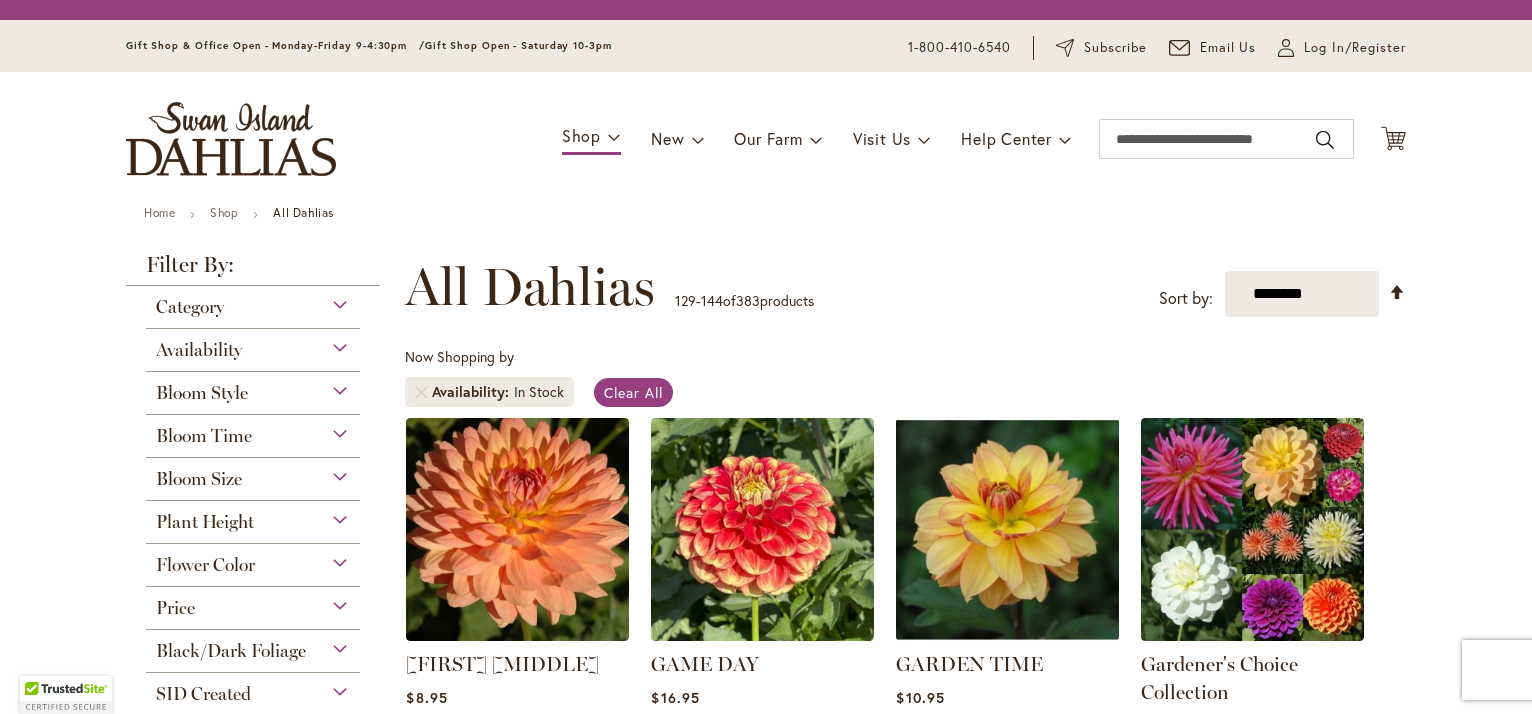scroll, scrollTop: 0, scrollLeft: 0, axis: both 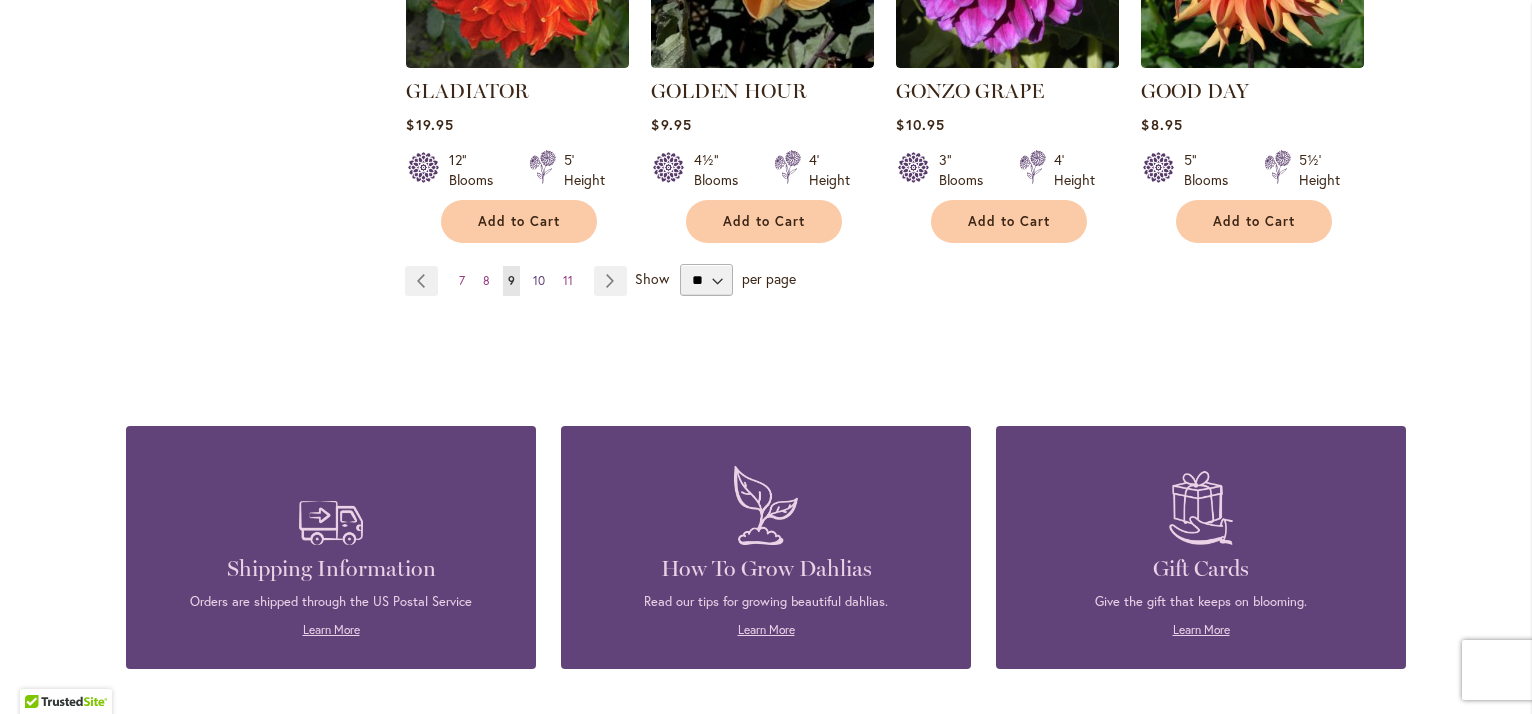 click on "10" at bounding box center [539, 280] 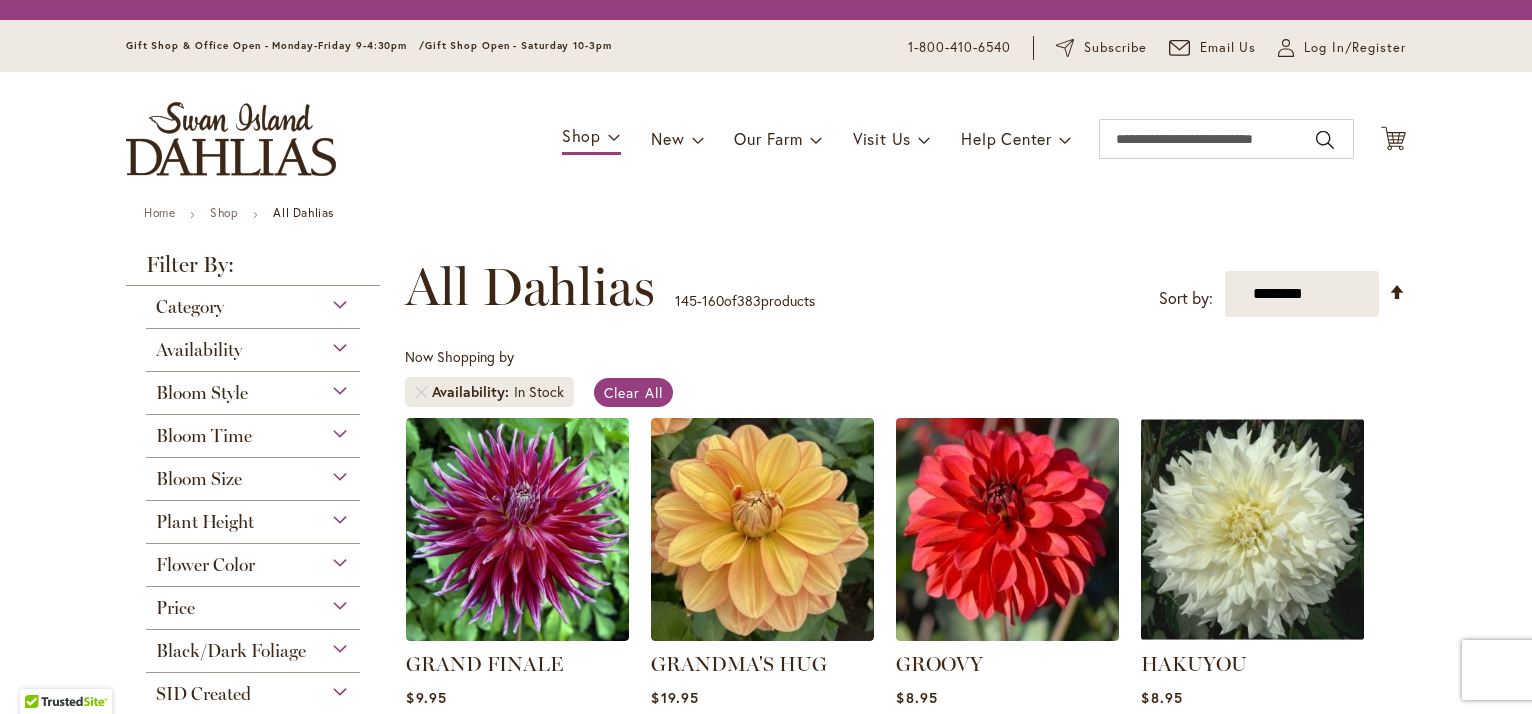 scroll, scrollTop: 0, scrollLeft: 0, axis: both 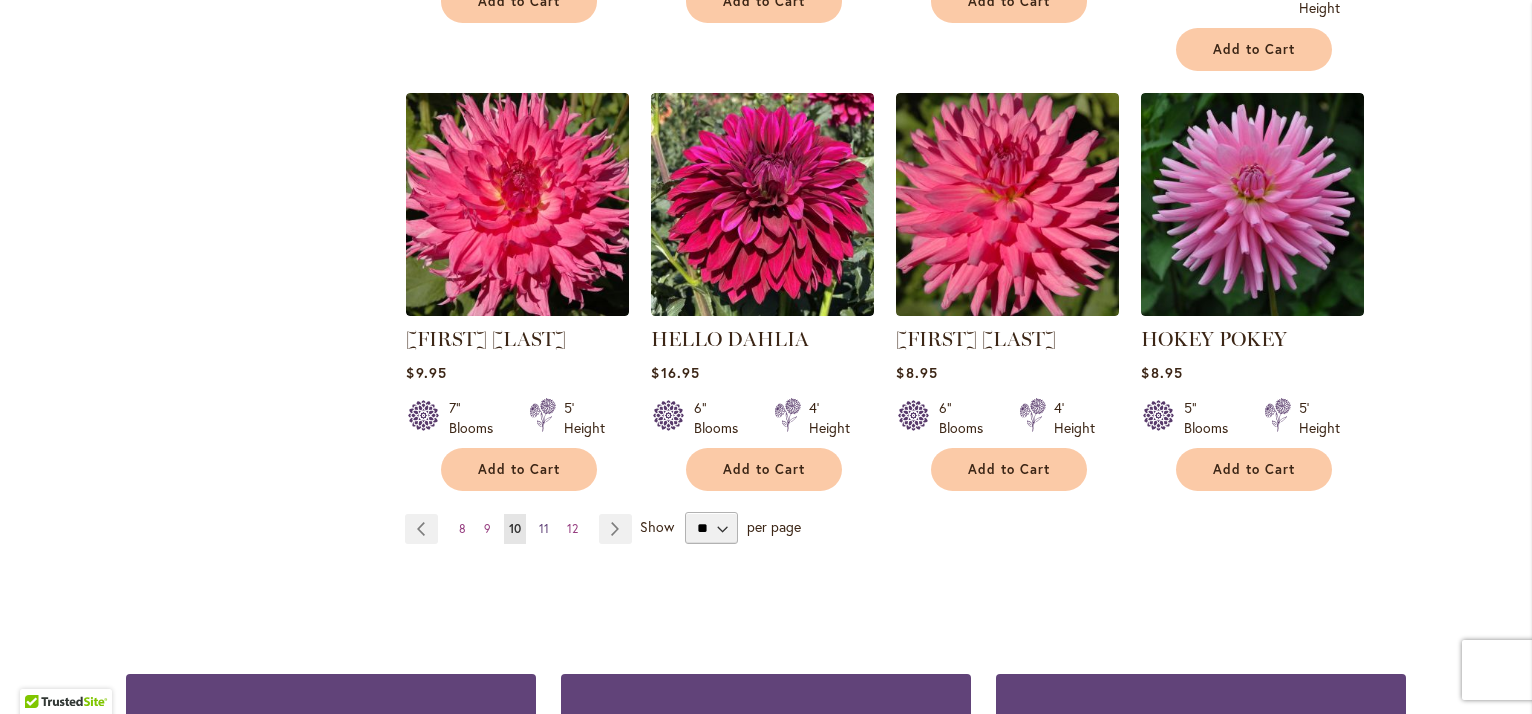 click on "11" at bounding box center (544, 528) 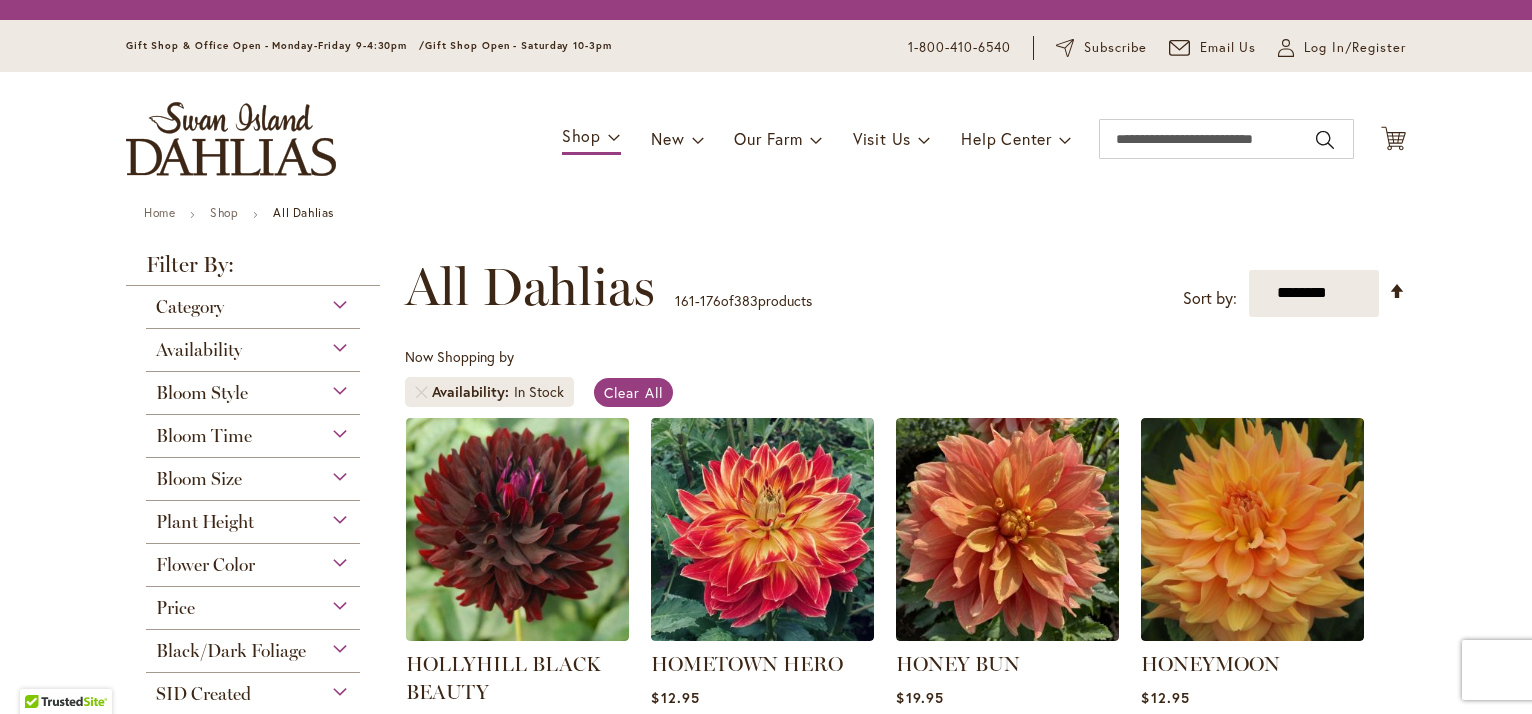 scroll, scrollTop: 0, scrollLeft: 0, axis: both 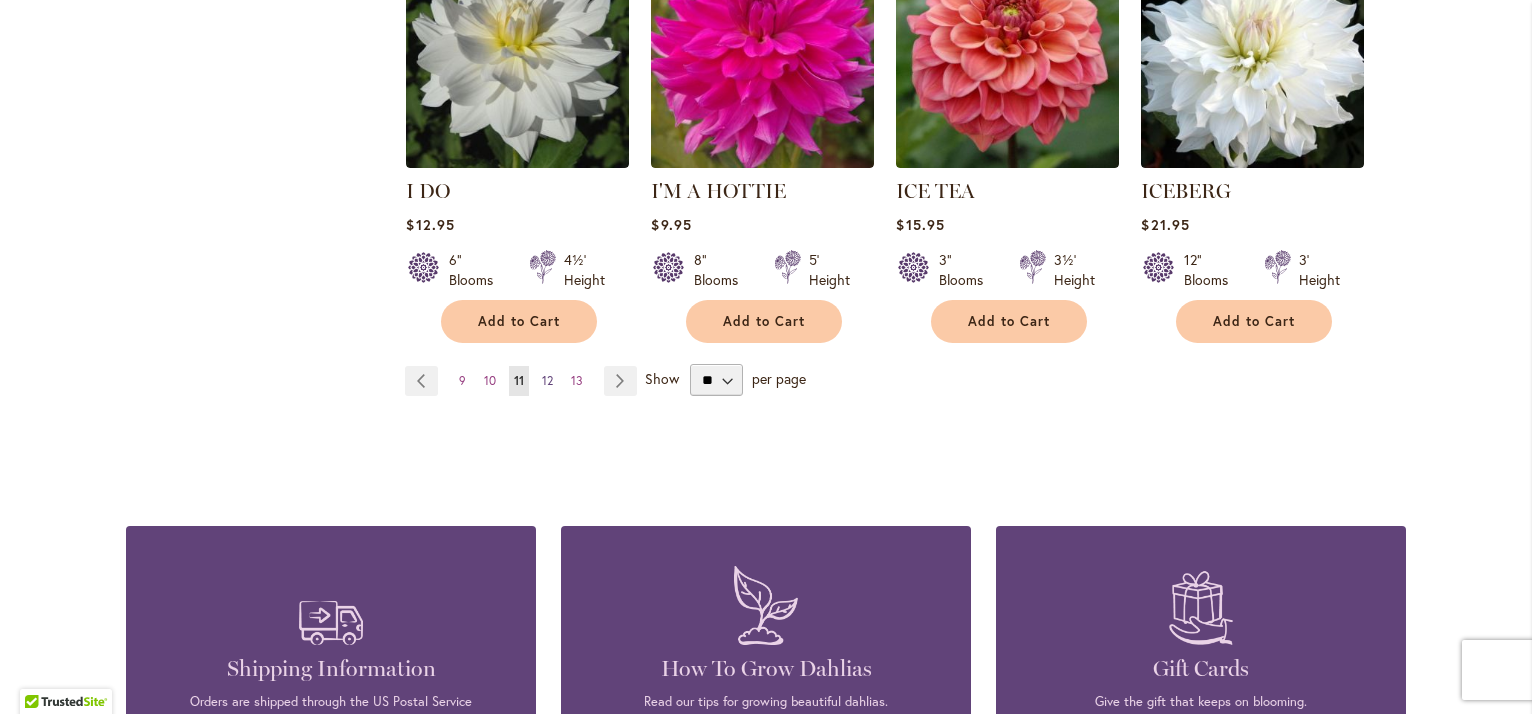 click on "12" at bounding box center [547, 380] 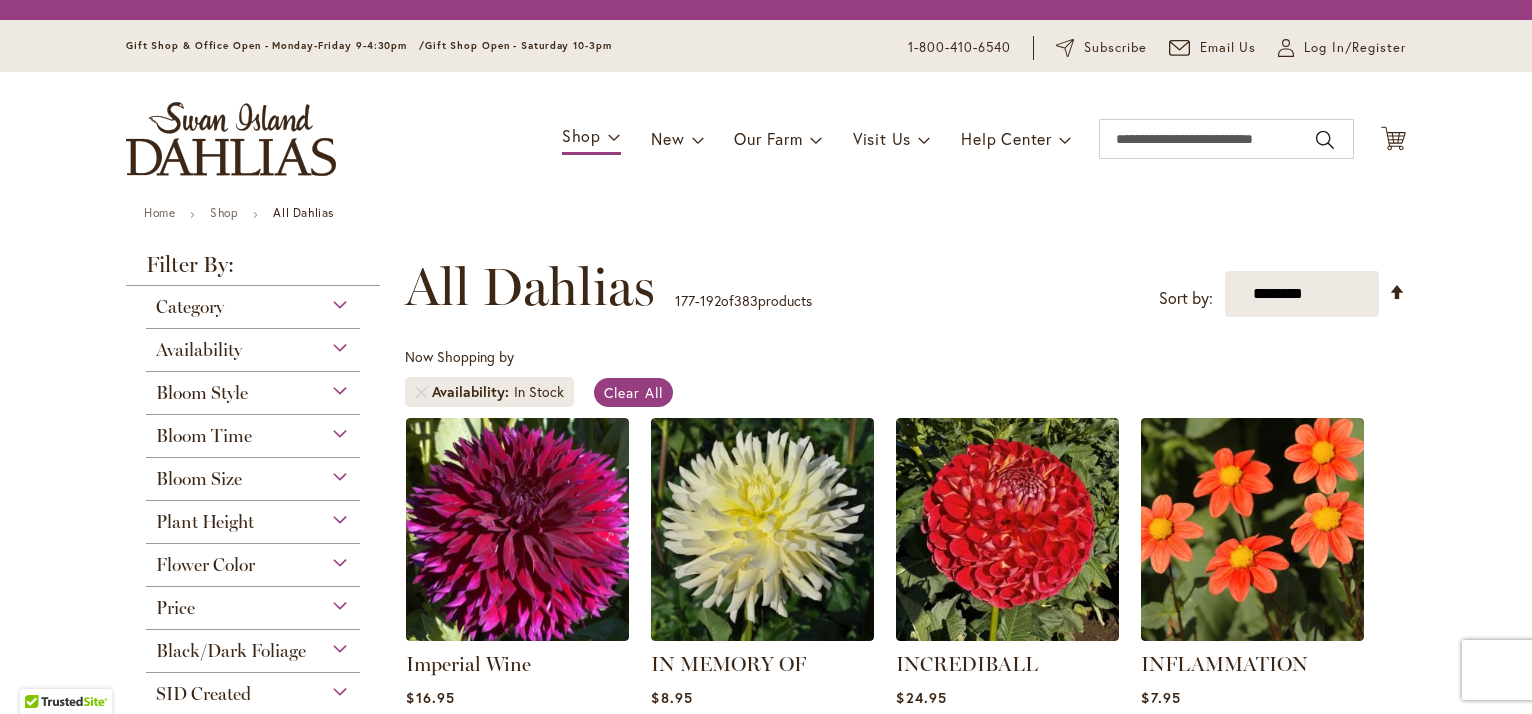 scroll, scrollTop: 0, scrollLeft: 0, axis: both 